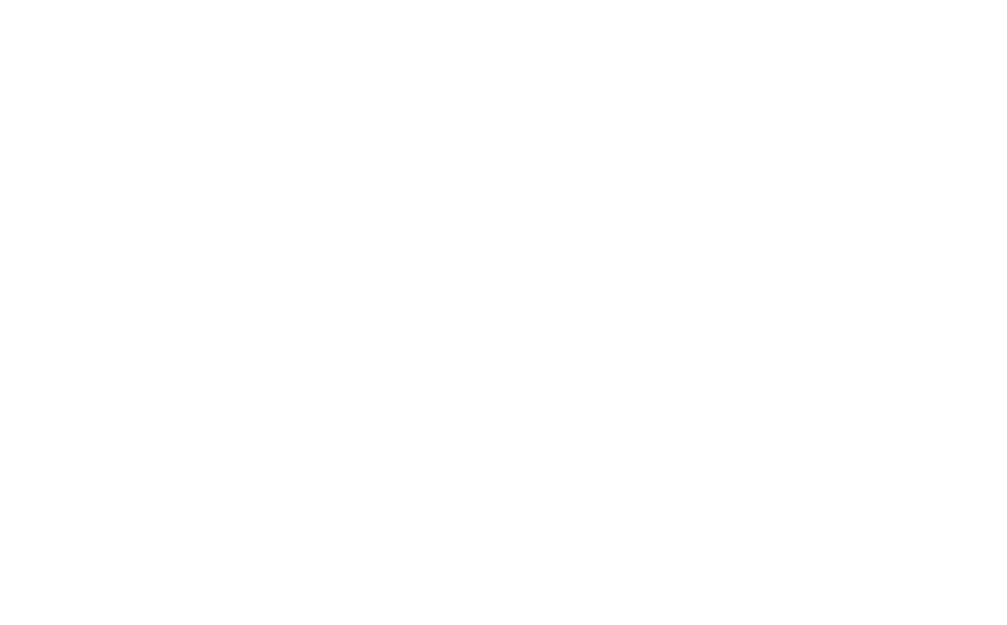 scroll, scrollTop: 0, scrollLeft: 0, axis: both 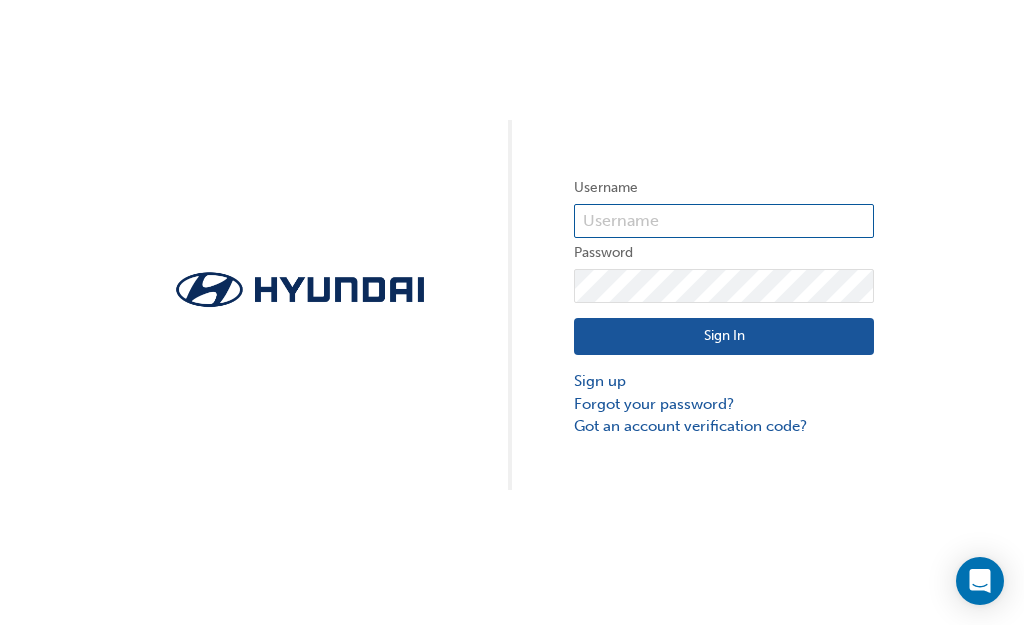 click at bounding box center (724, 221) 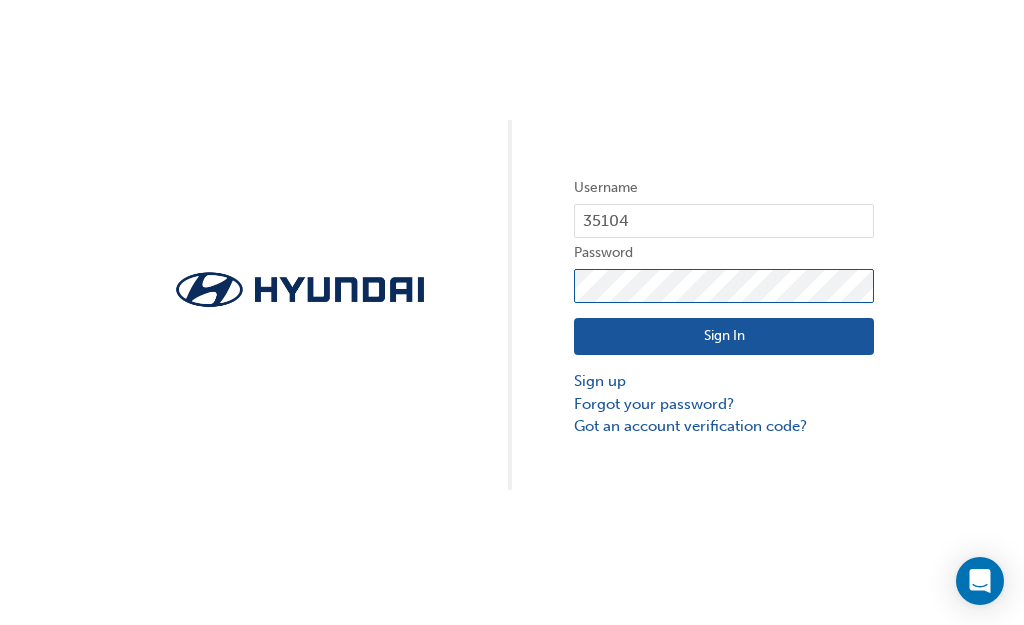 click on "Sign In" at bounding box center [724, 337] 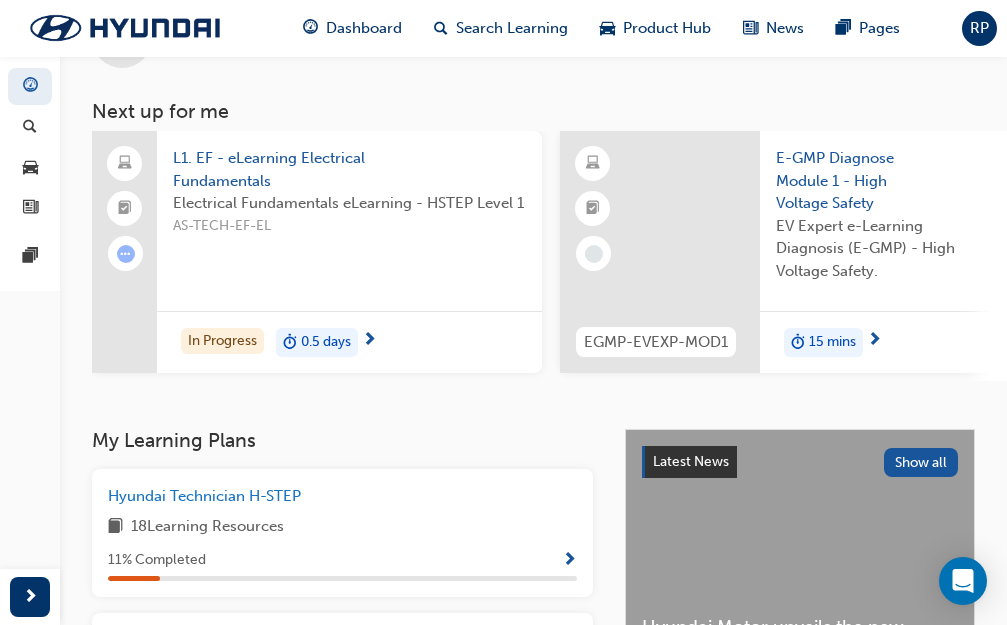 scroll, scrollTop: 0, scrollLeft: 0, axis: both 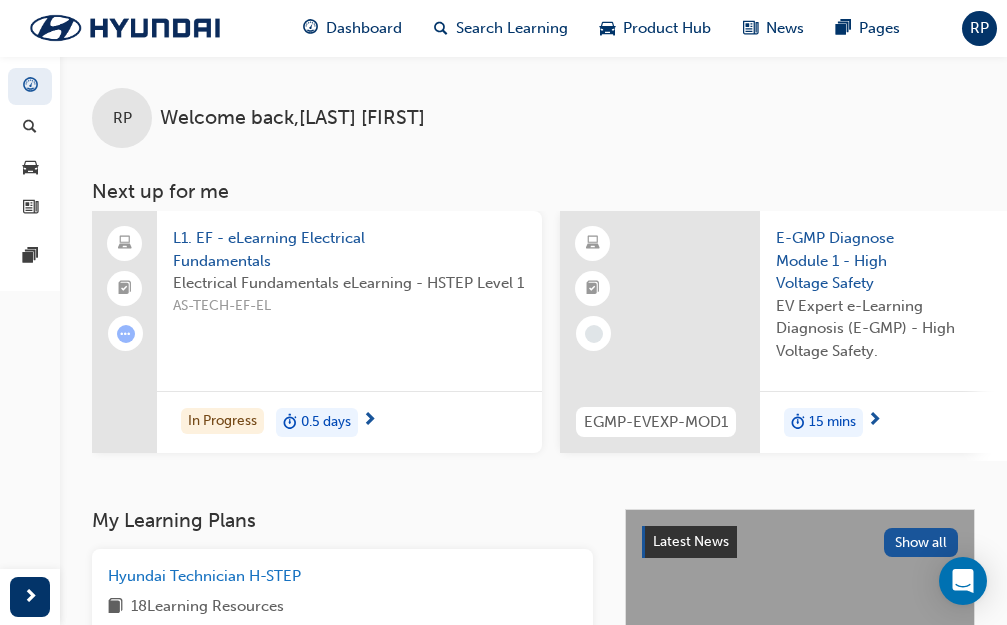 click on "RP" at bounding box center (979, 28) 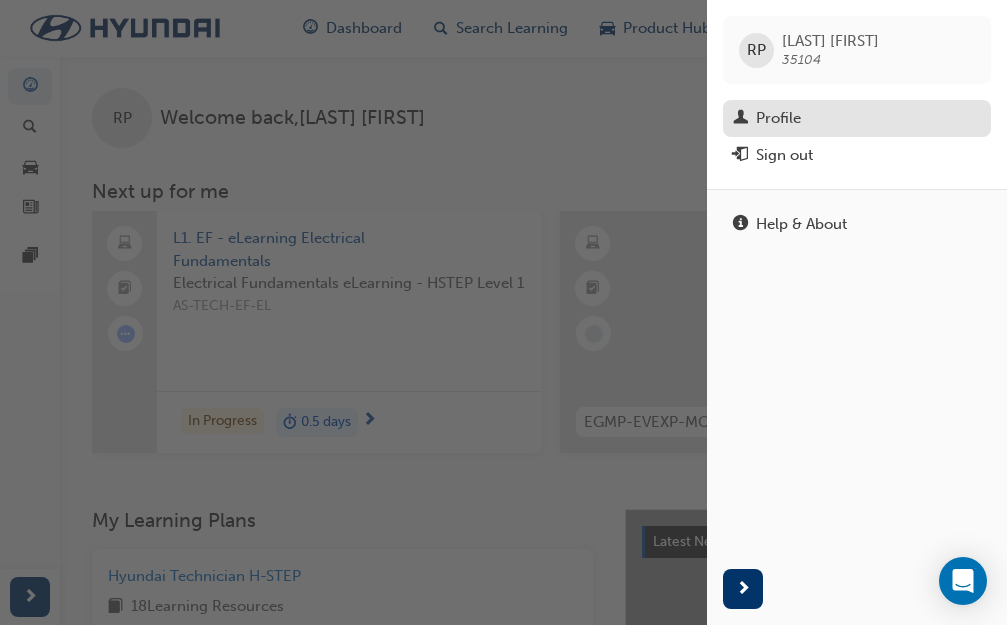 click on "Profile" at bounding box center [778, 118] 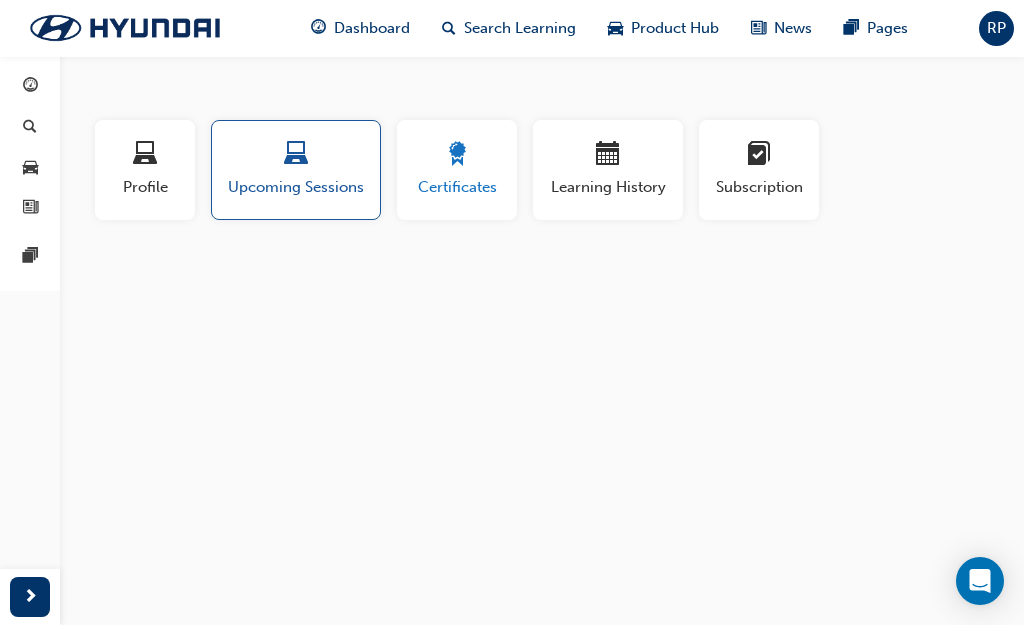 click on "Certificates" at bounding box center [457, 187] 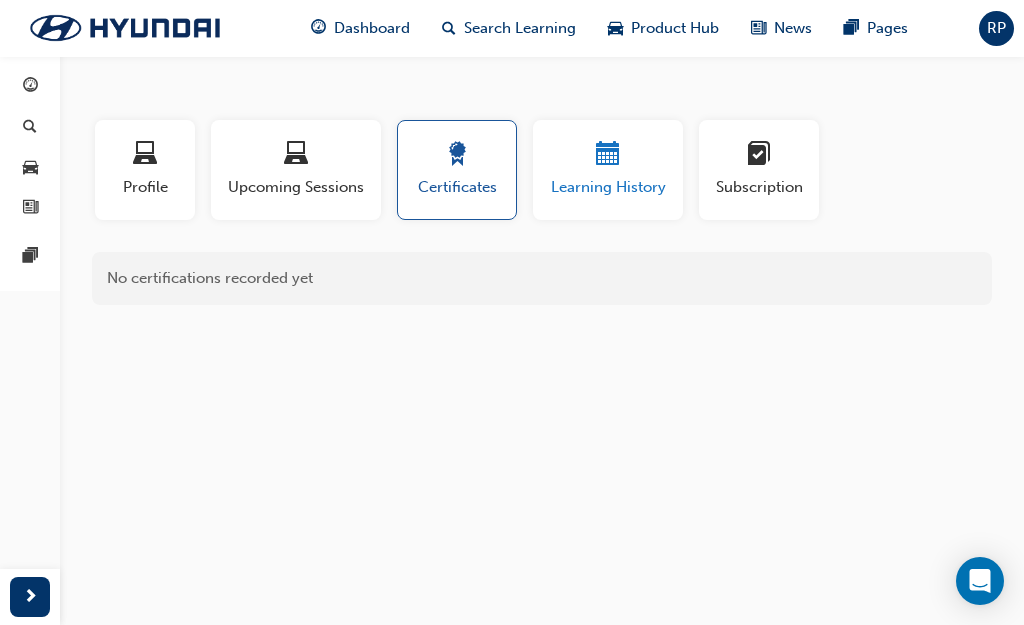 click at bounding box center [608, 155] 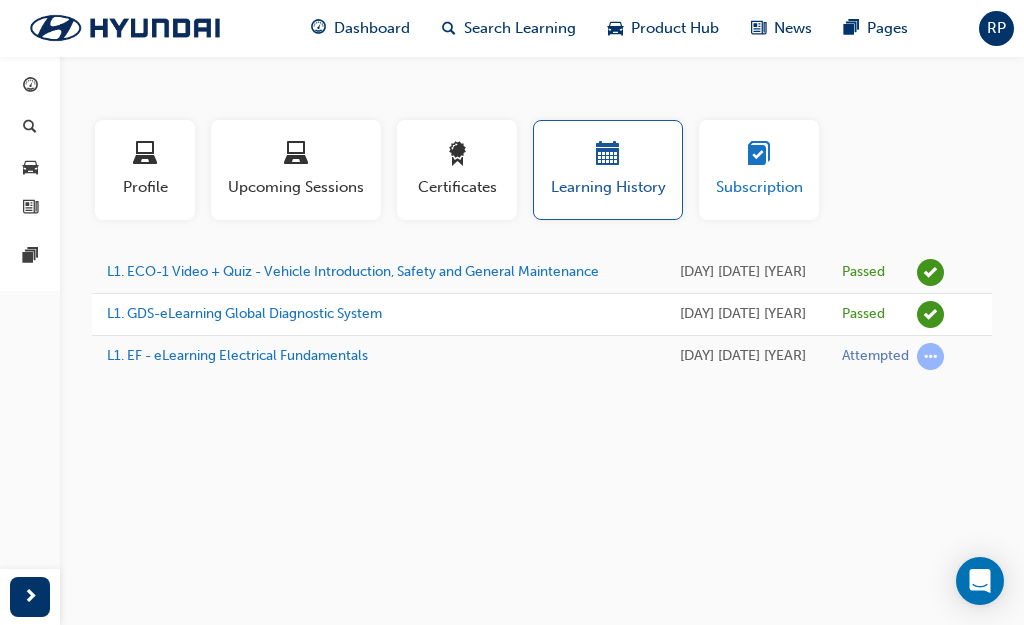 click on "Subscription" at bounding box center (759, 187) 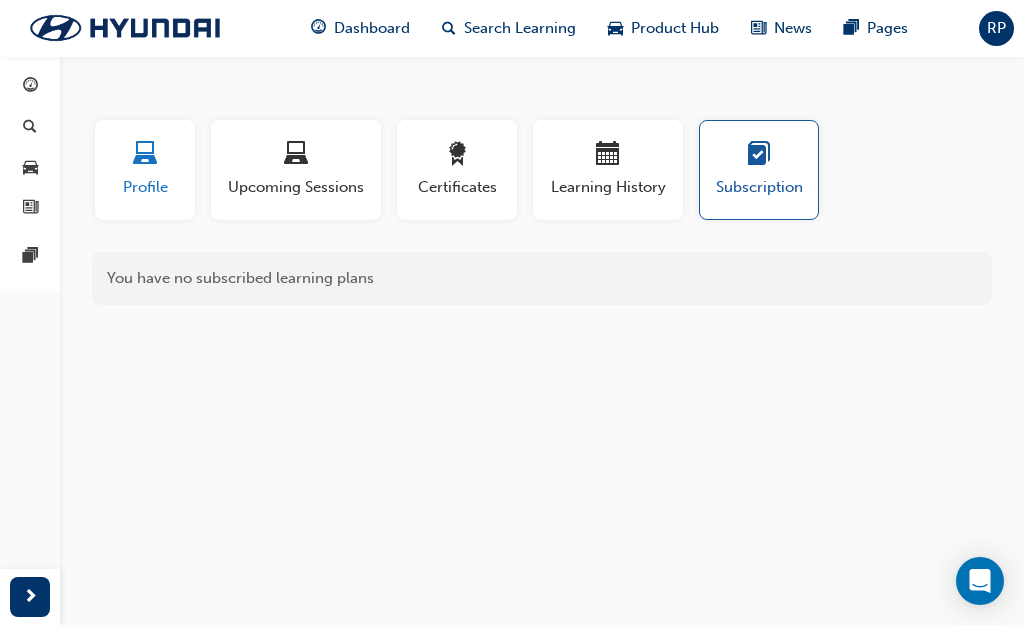 click on "Profile" at bounding box center [145, 187] 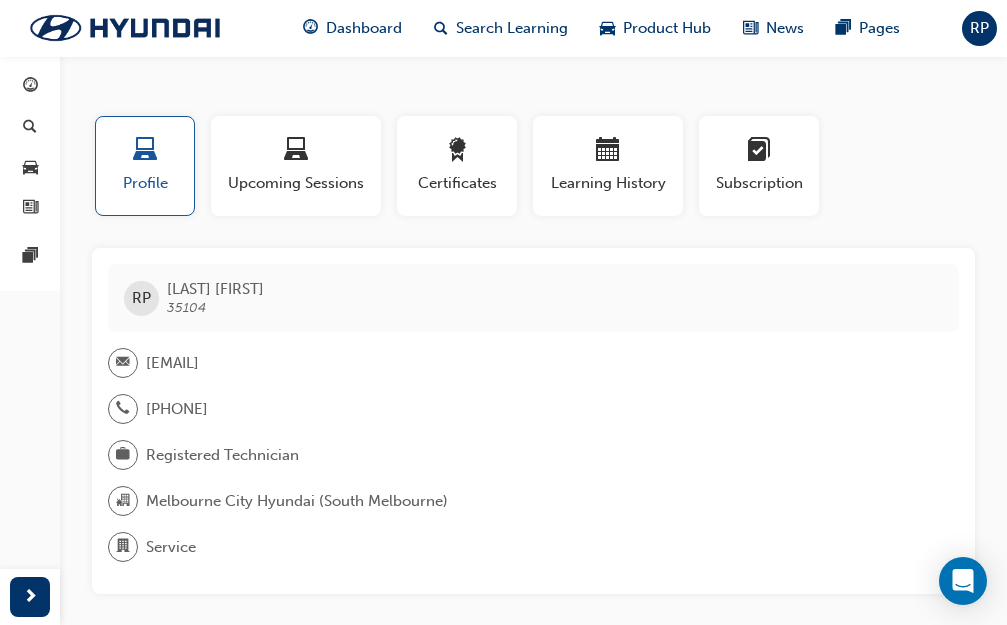 scroll, scrollTop: 0, scrollLeft: 0, axis: both 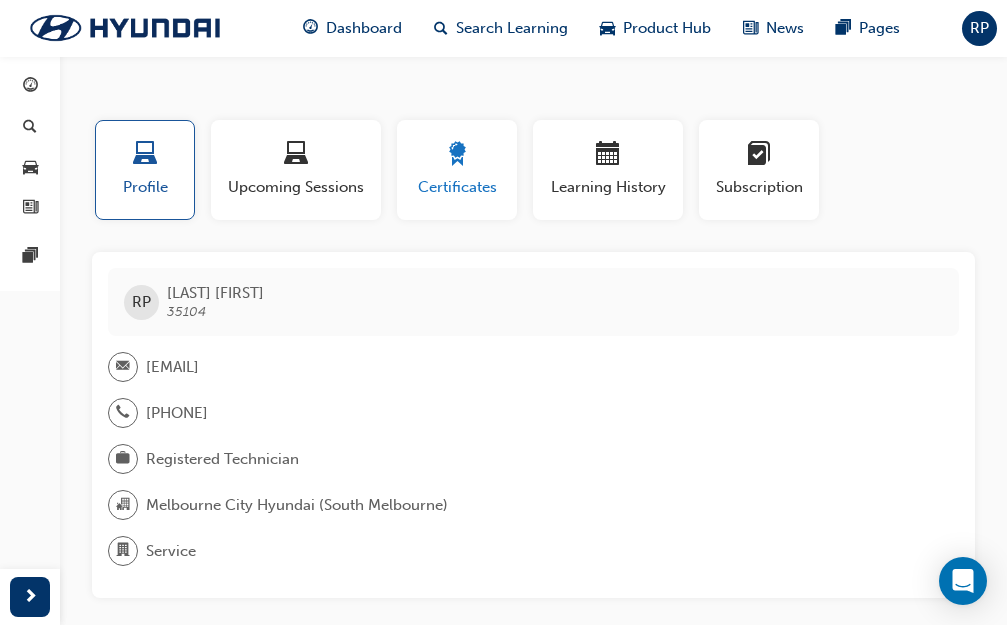 click at bounding box center (457, 155) 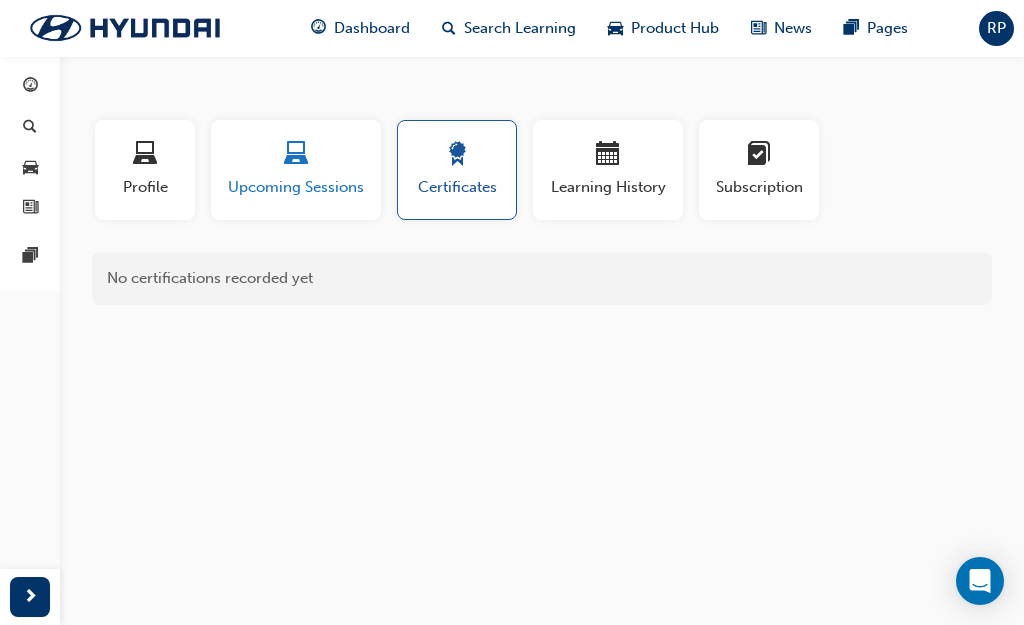 click on "Upcoming Sessions" at bounding box center [296, 187] 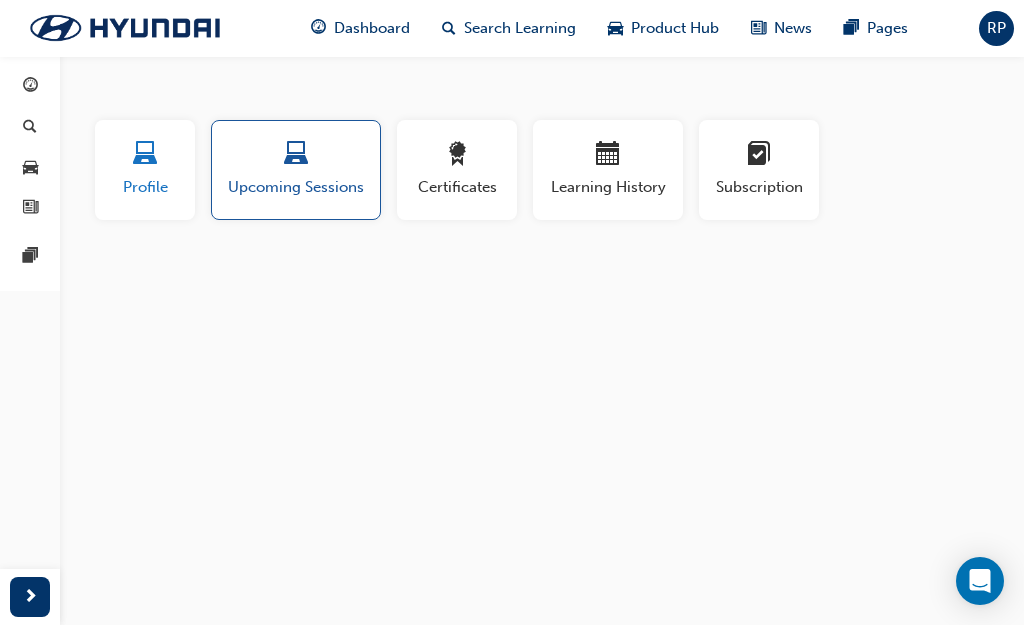 click on "Profile" at bounding box center (145, 170) 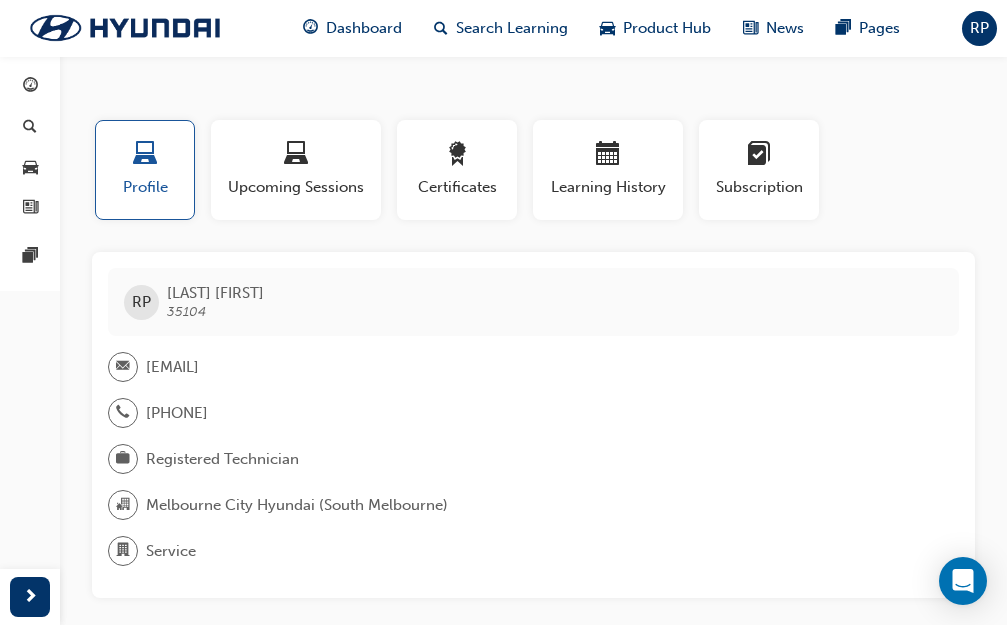 click on "RP" at bounding box center (979, 28) 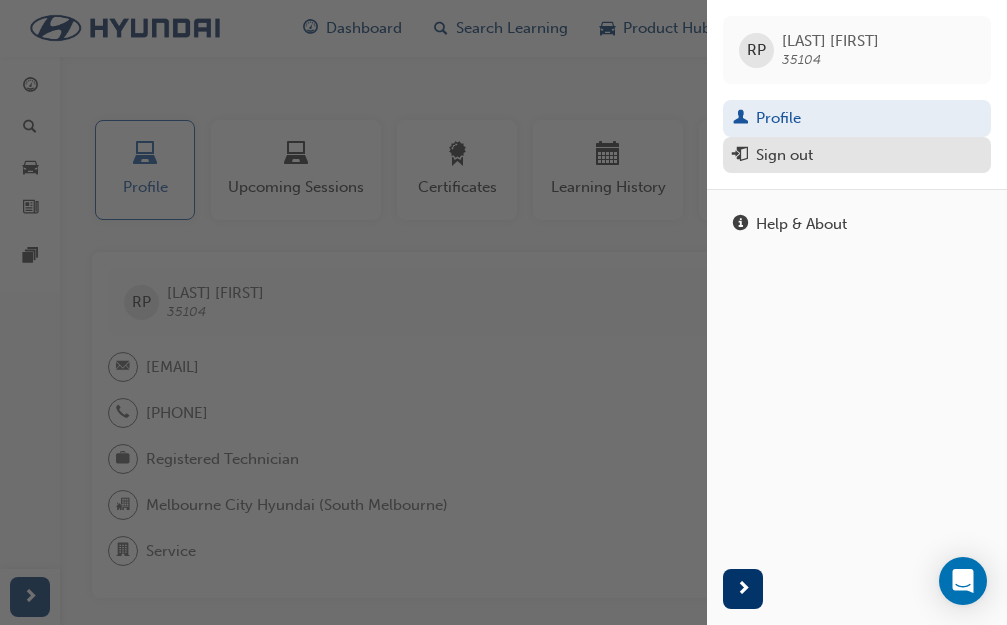 click on "Sign out" at bounding box center (784, 155) 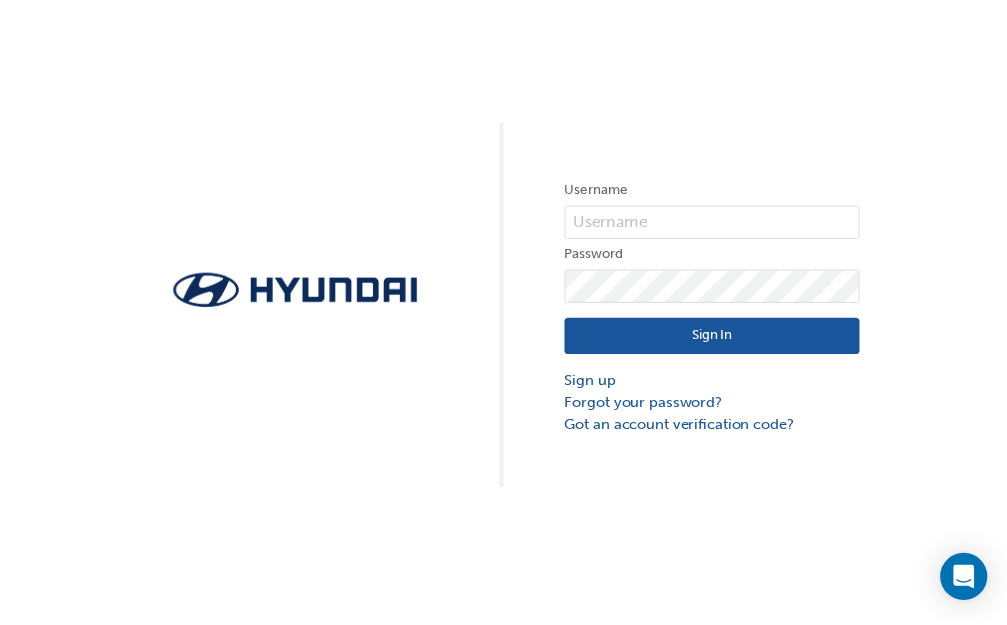scroll, scrollTop: 0, scrollLeft: 0, axis: both 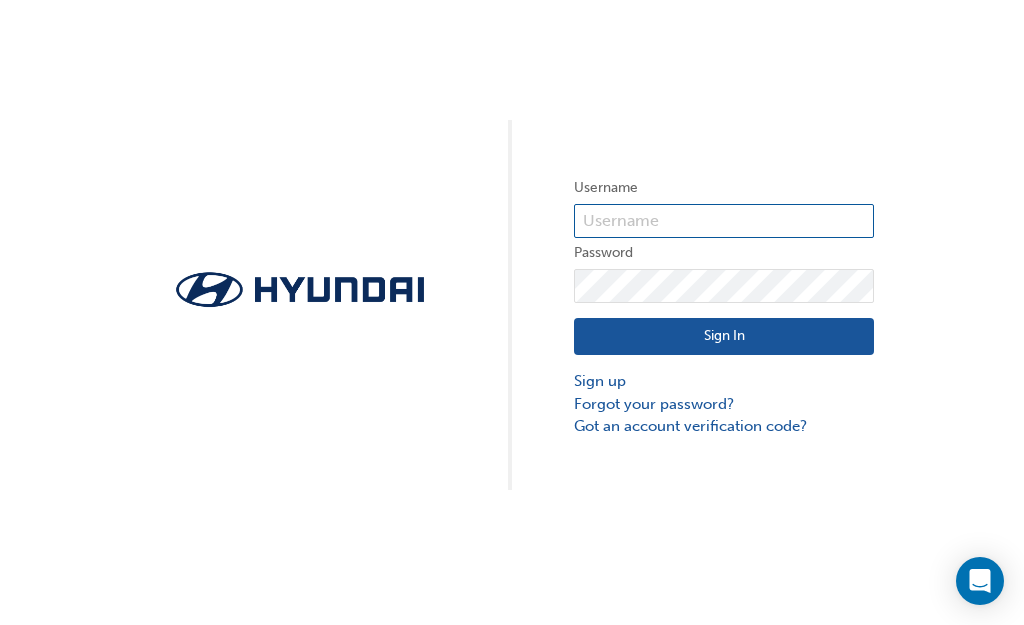 click at bounding box center [724, 221] 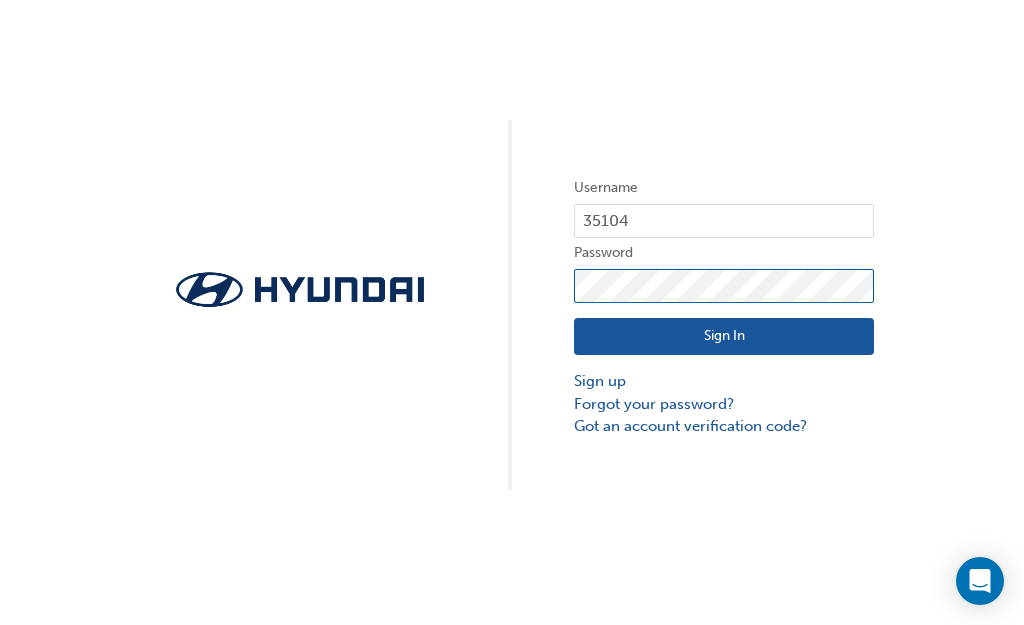 click on "Sign In" at bounding box center (724, 337) 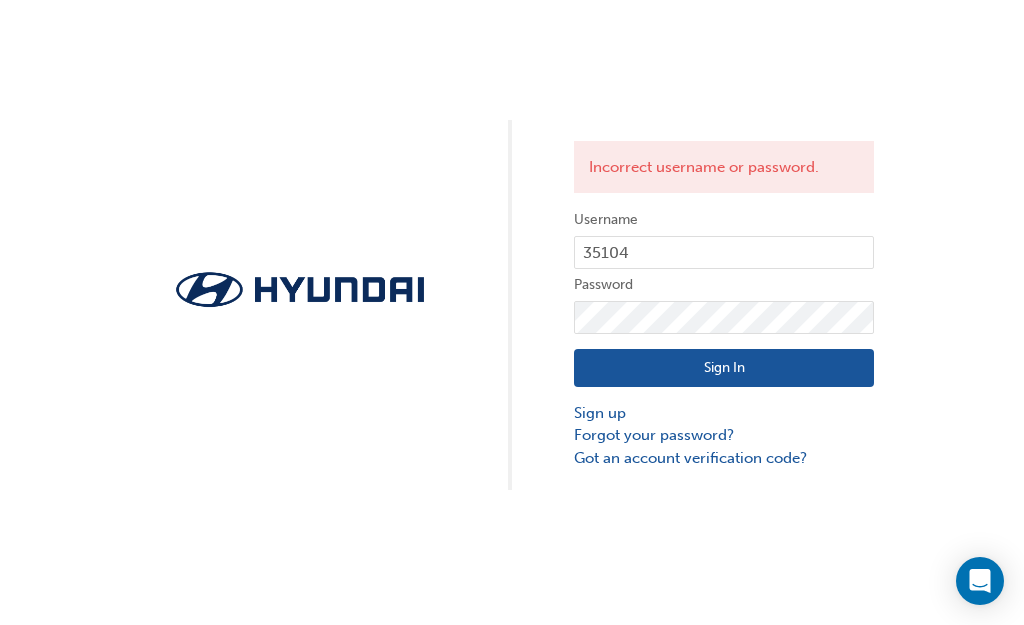 click on "Sign In" at bounding box center (724, 368) 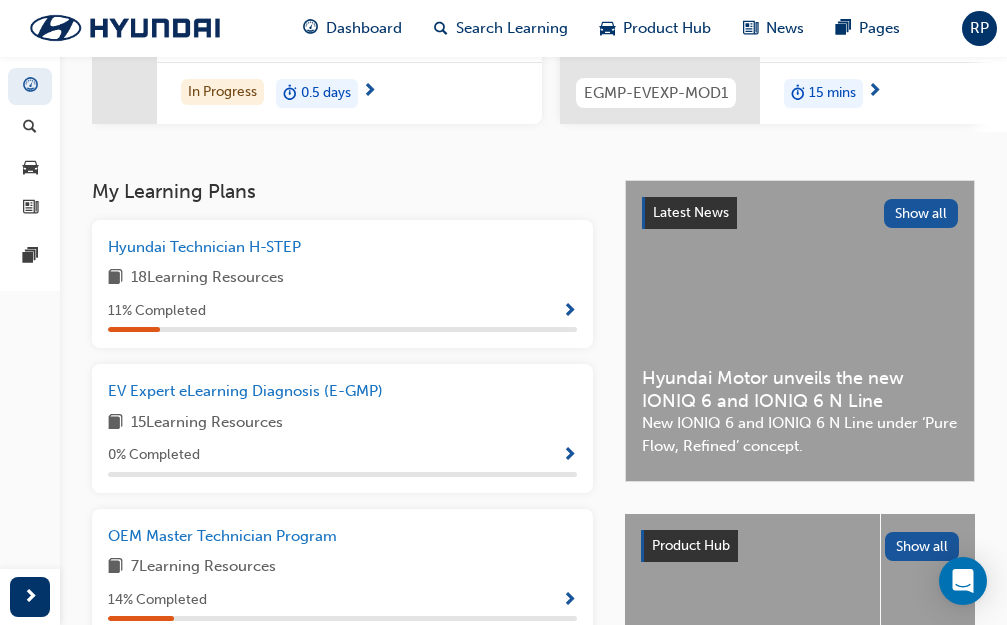 scroll, scrollTop: 300, scrollLeft: 0, axis: vertical 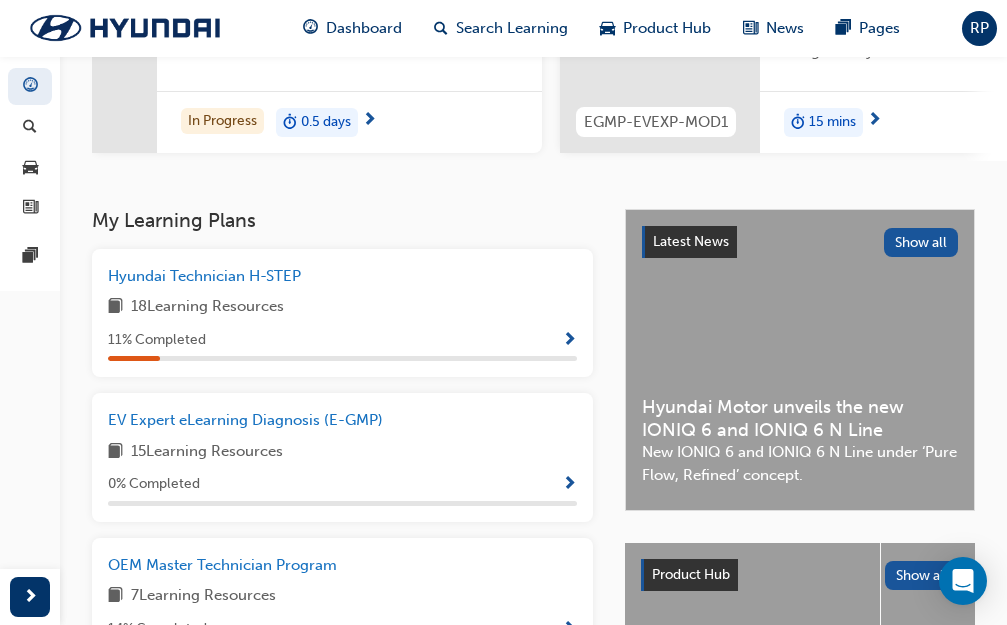 click on "18  Learning Resources" at bounding box center [342, 307] 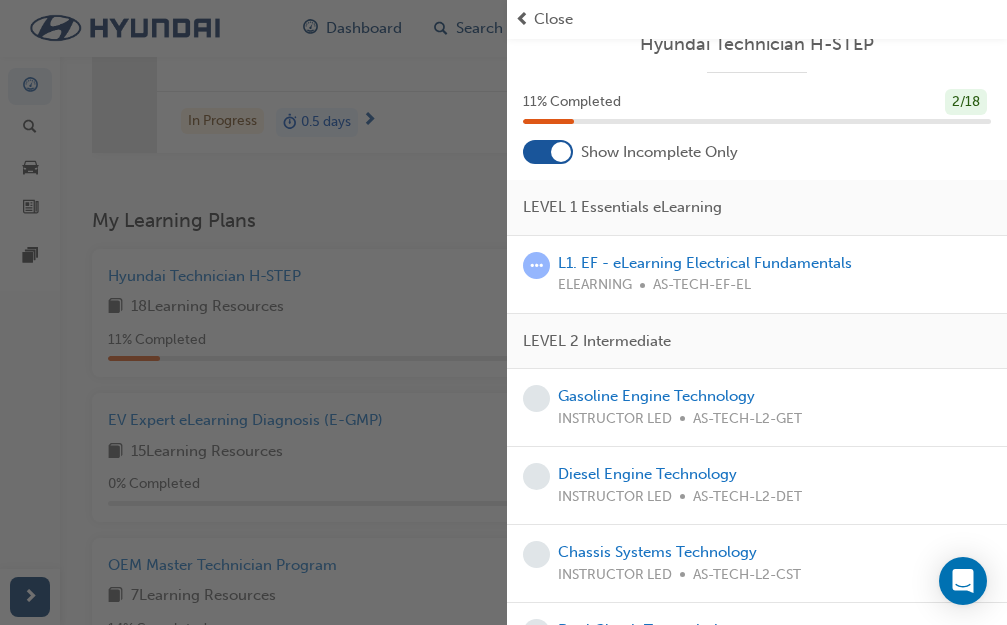 scroll, scrollTop: 0, scrollLeft: 0, axis: both 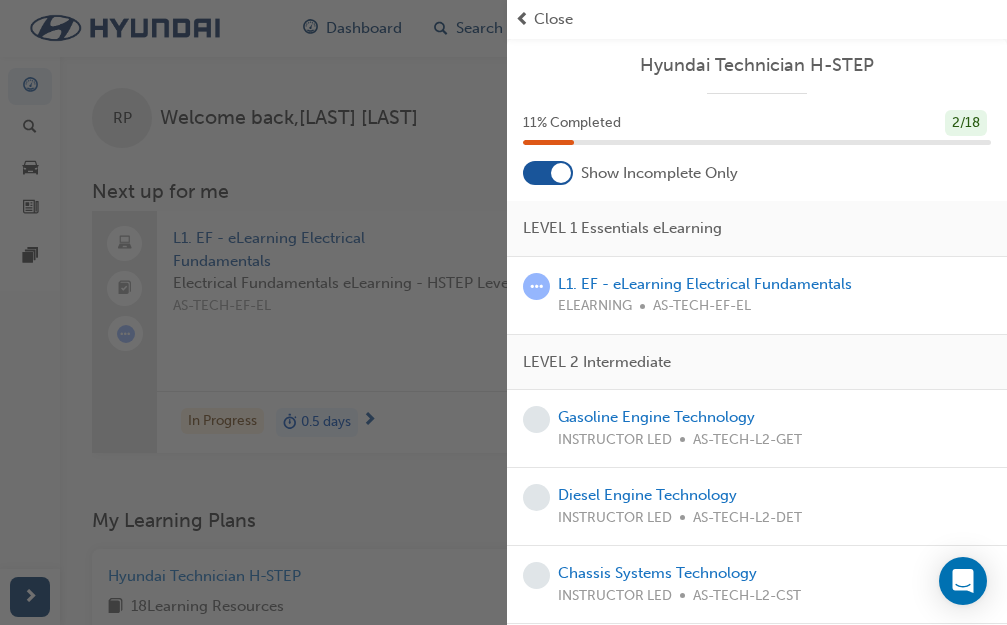 click at bounding box center [522, 19] 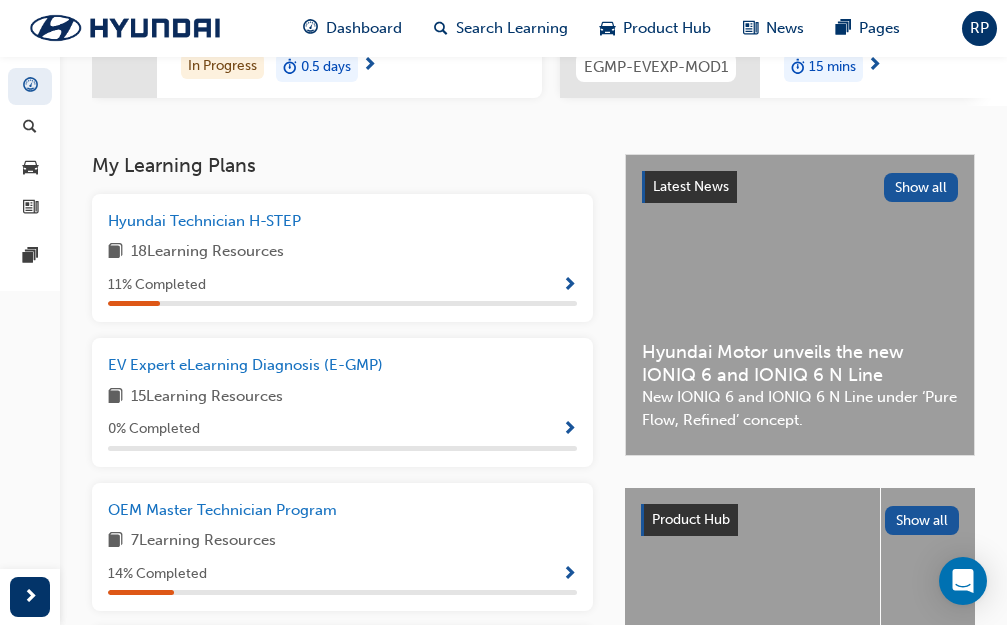 scroll, scrollTop: 0, scrollLeft: 0, axis: both 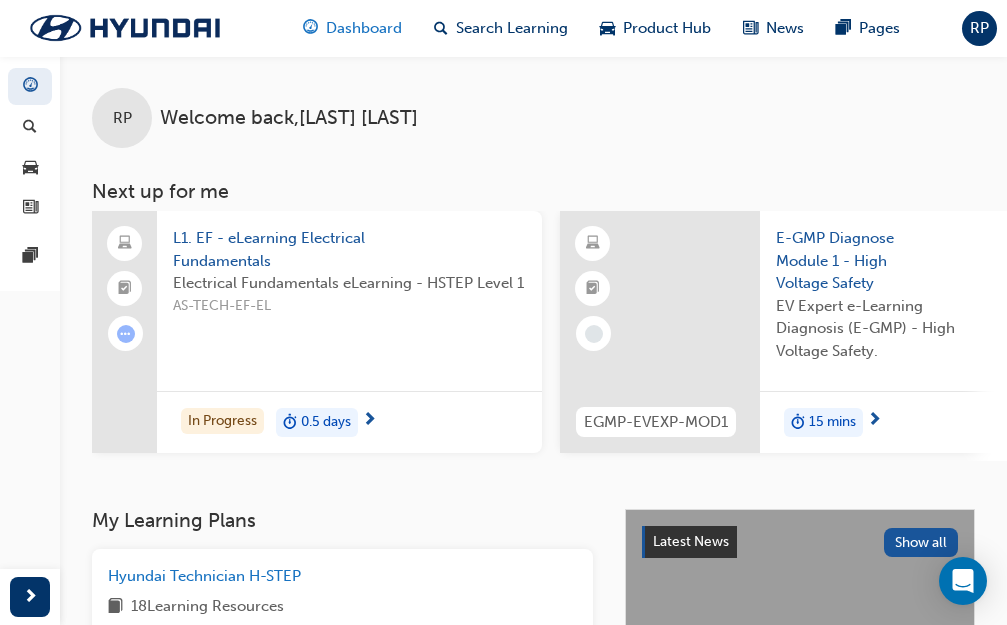 click on "Dashboard" at bounding box center (364, 28) 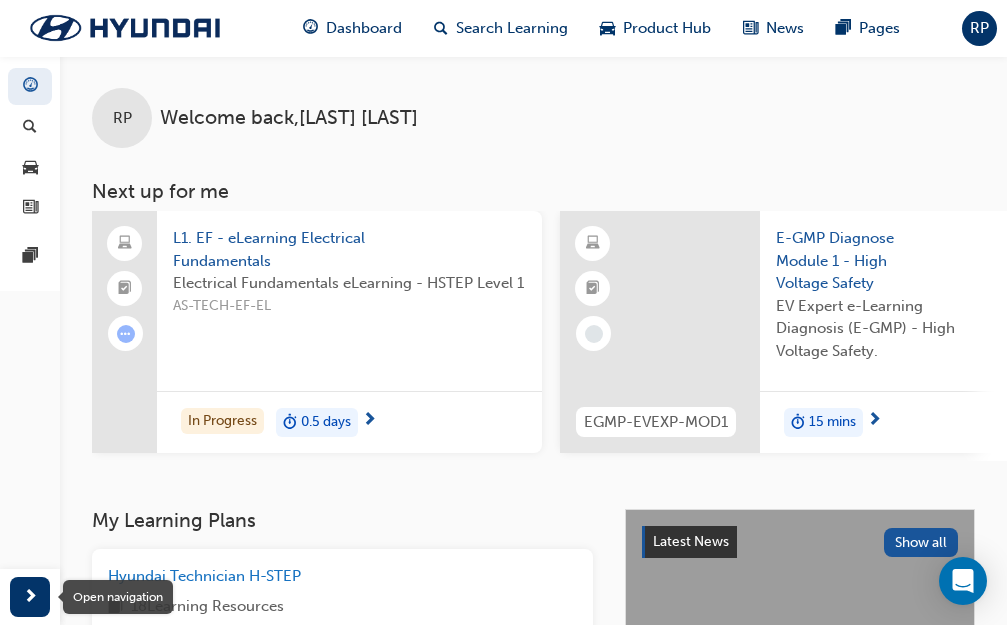click at bounding box center [30, 597] 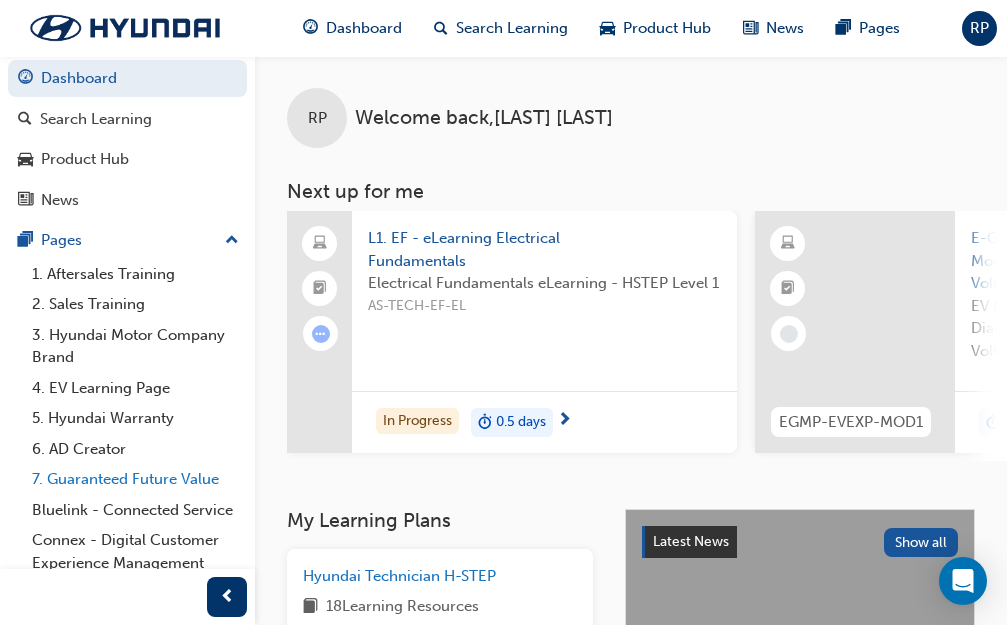 scroll, scrollTop: 0, scrollLeft: 0, axis: both 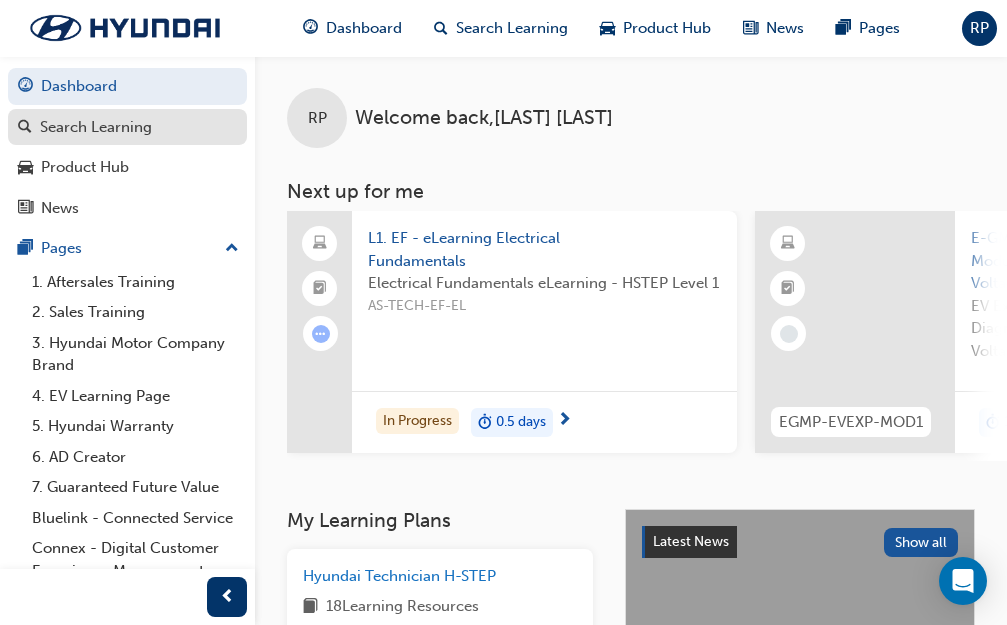 click on "Search Learning" at bounding box center [96, 127] 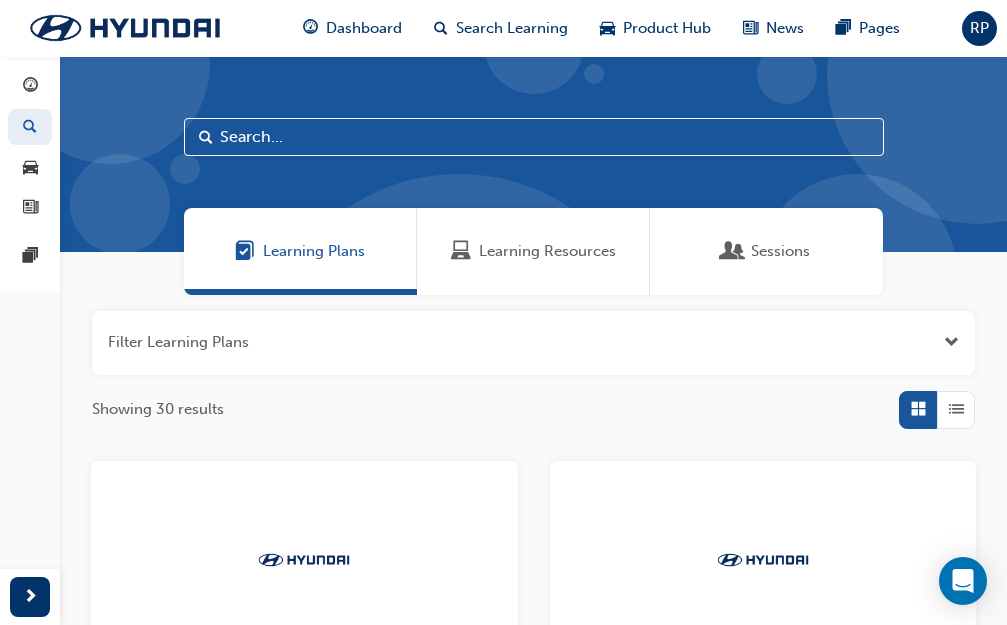 scroll, scrollTop: 0, scrollLeft: 0, axis: both 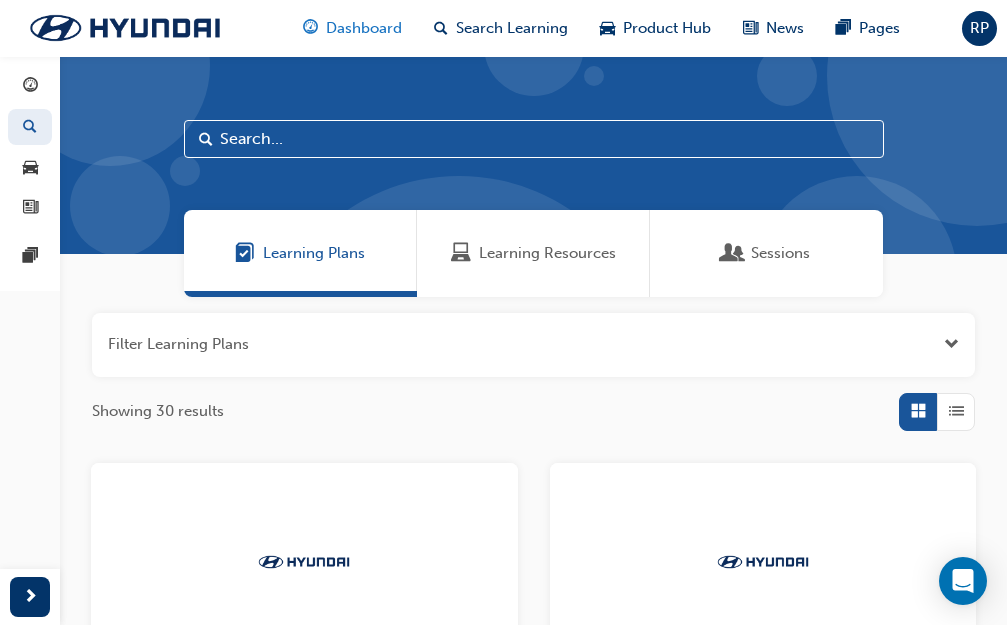 click on "Dashboard" at bounding box center (364, 28) 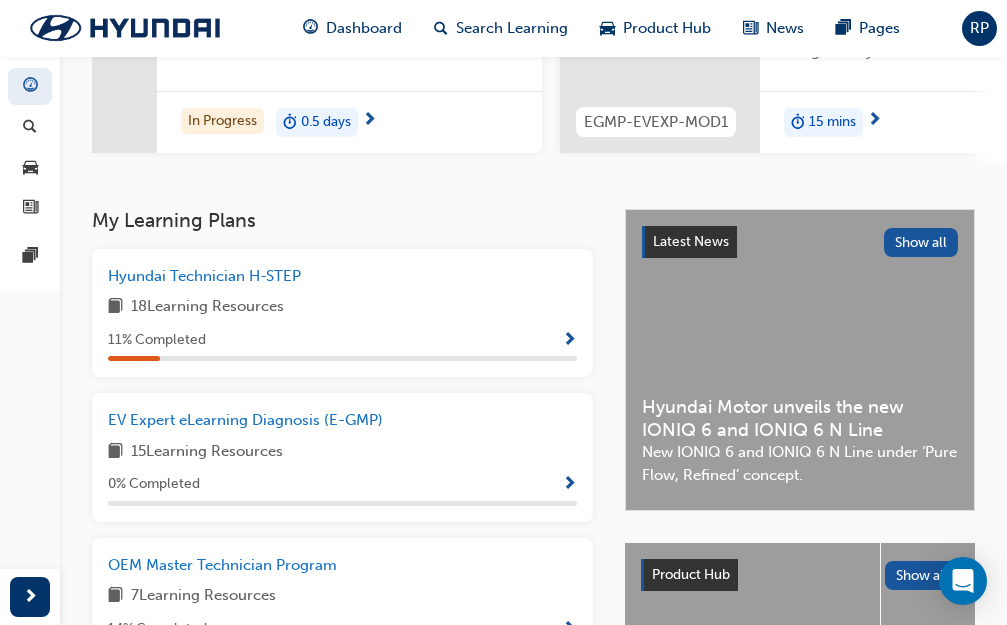 scroll, scrollTop: 0, scrollLeft: 0, axis: both 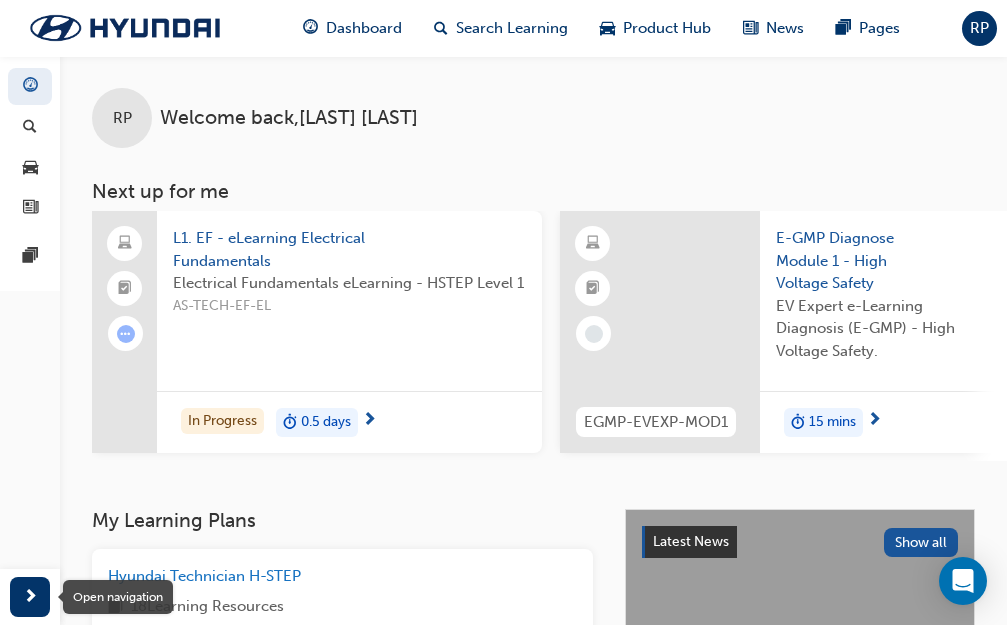 click at bounding box center [30, 597] 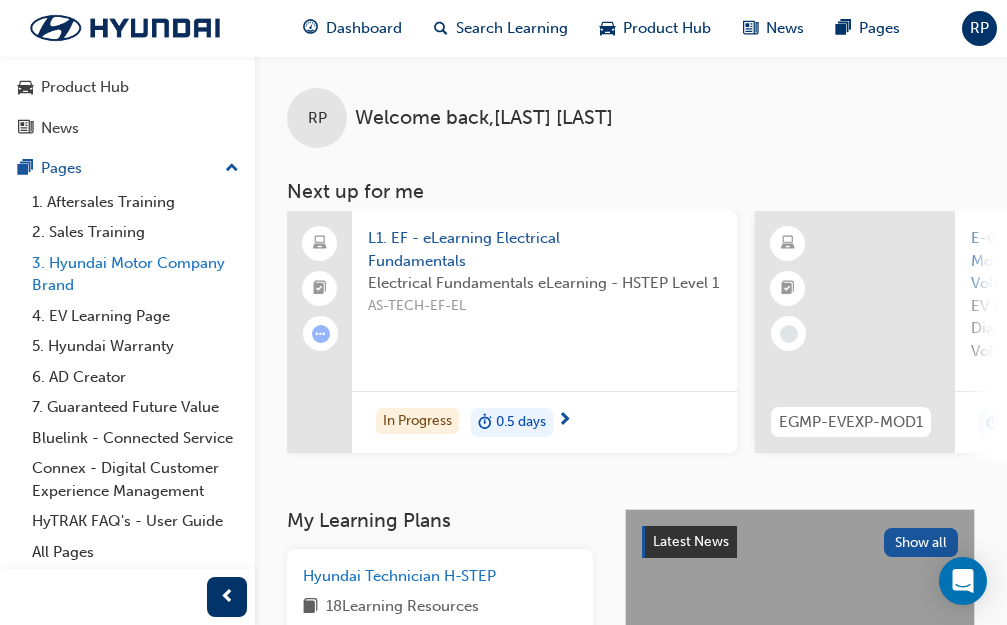 scroll, scrollTop: 0, scrollLeft: 0, axis: both 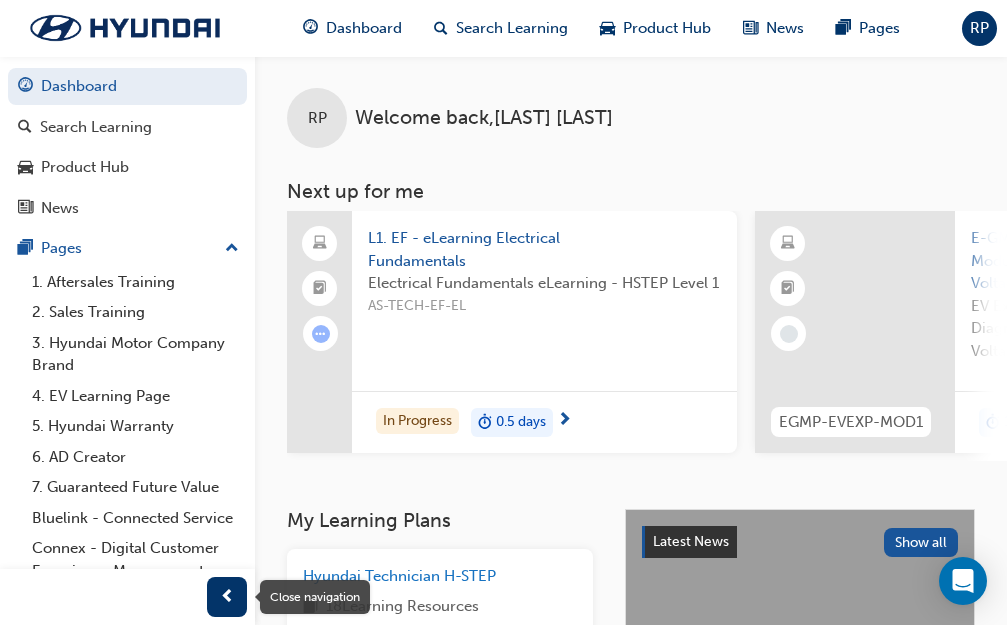 click at bounding box center [227, 597] 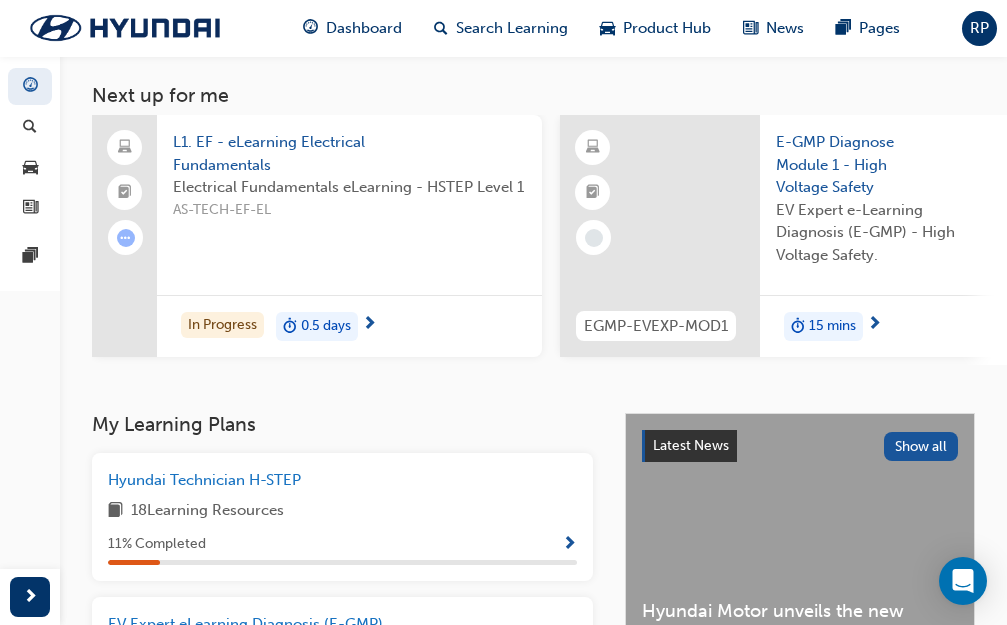 scroll, scrollTop: 0, scrollLeft: 0, axis: both 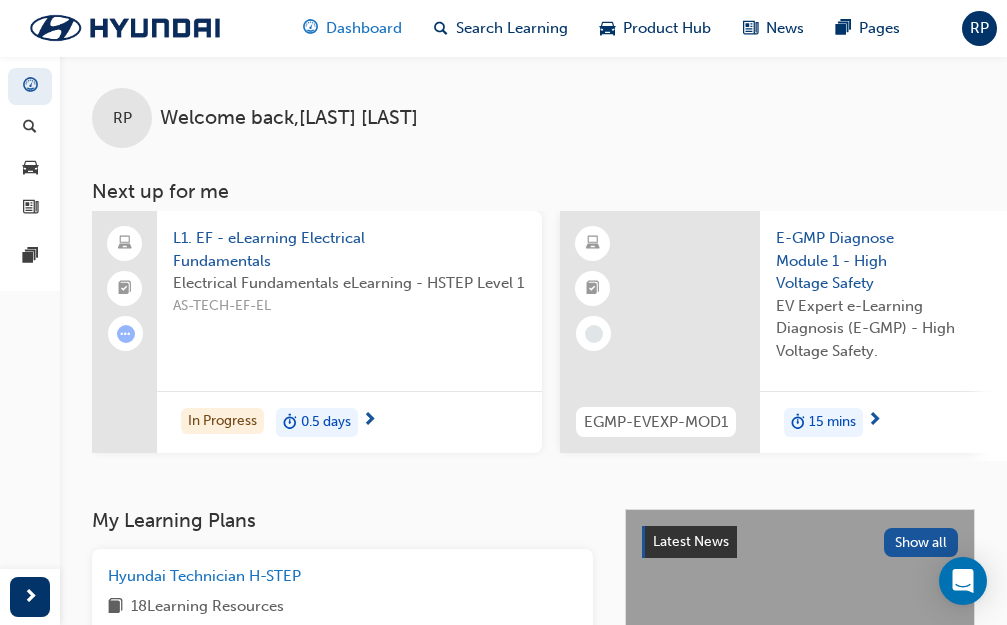 click on "Dashboard" at bounding box center [364, 28] 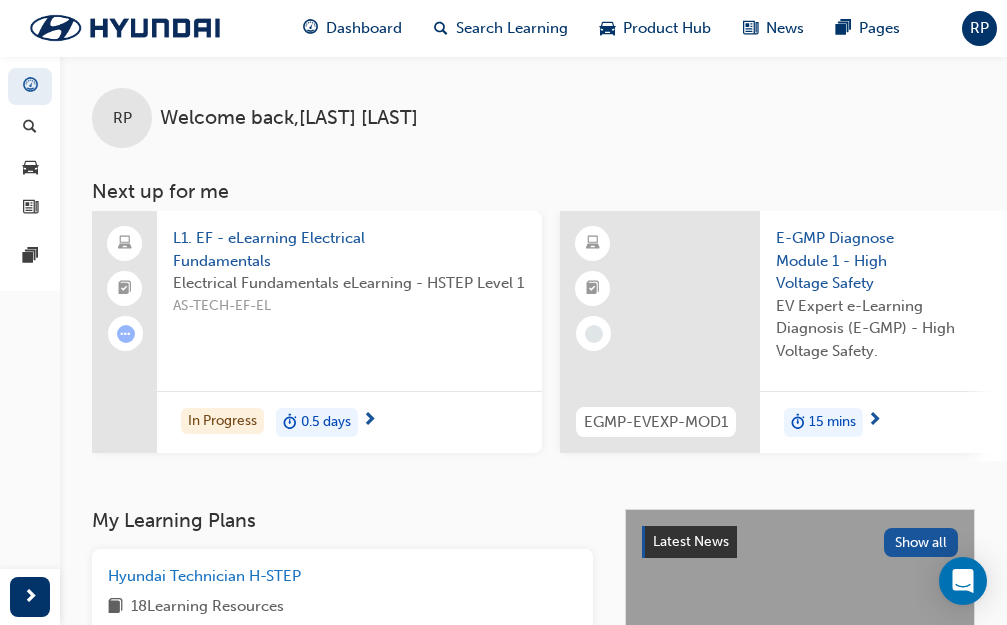 click on "RP" at bounding box center [979, 28] 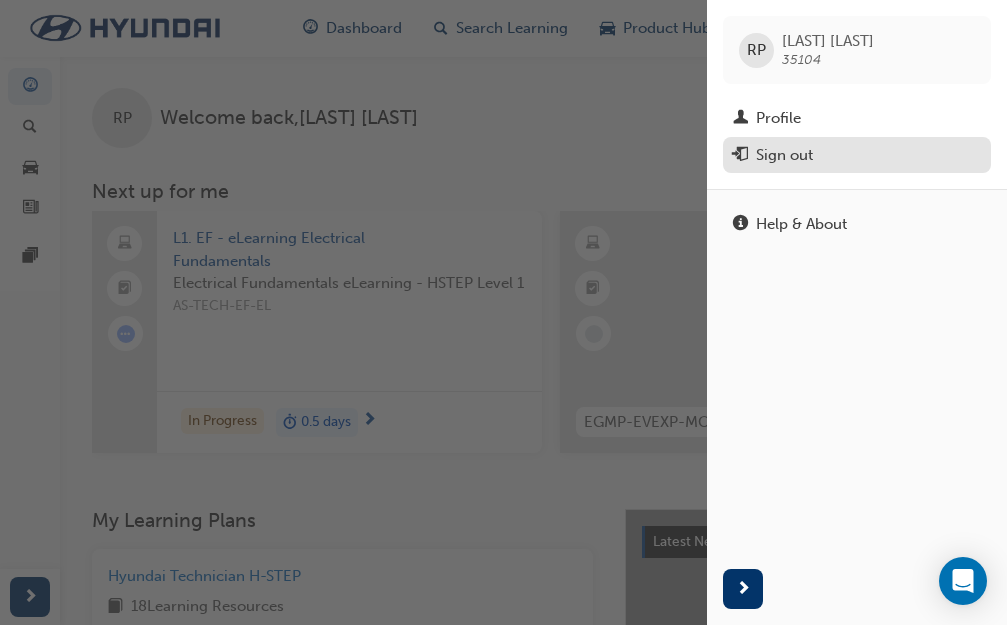 click on "Sign out" at bounding box center (784, 155) 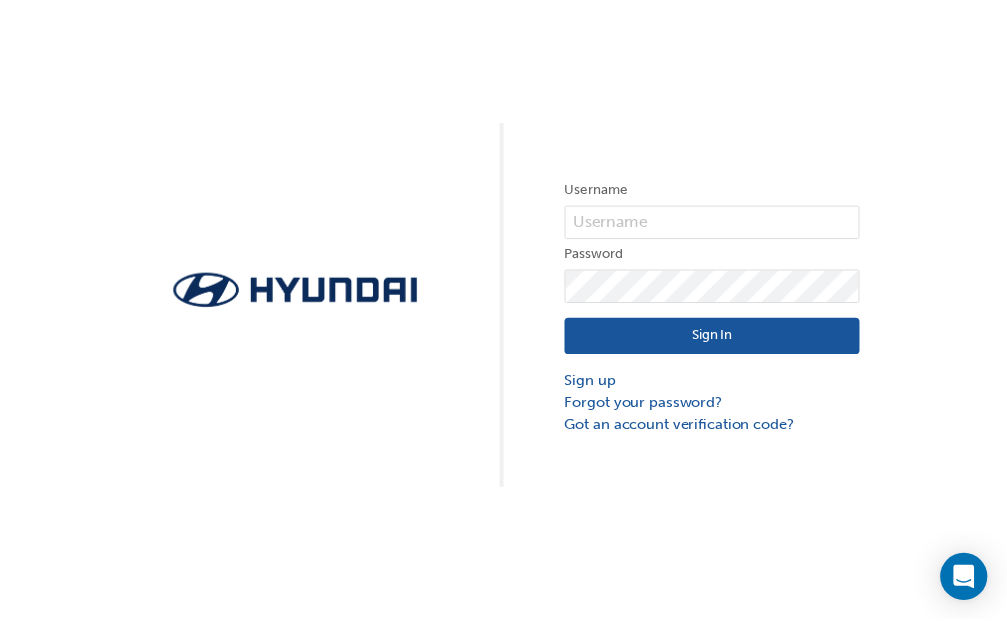 scroll, scrollTop: 0, scrollLeft: 0, axis: both 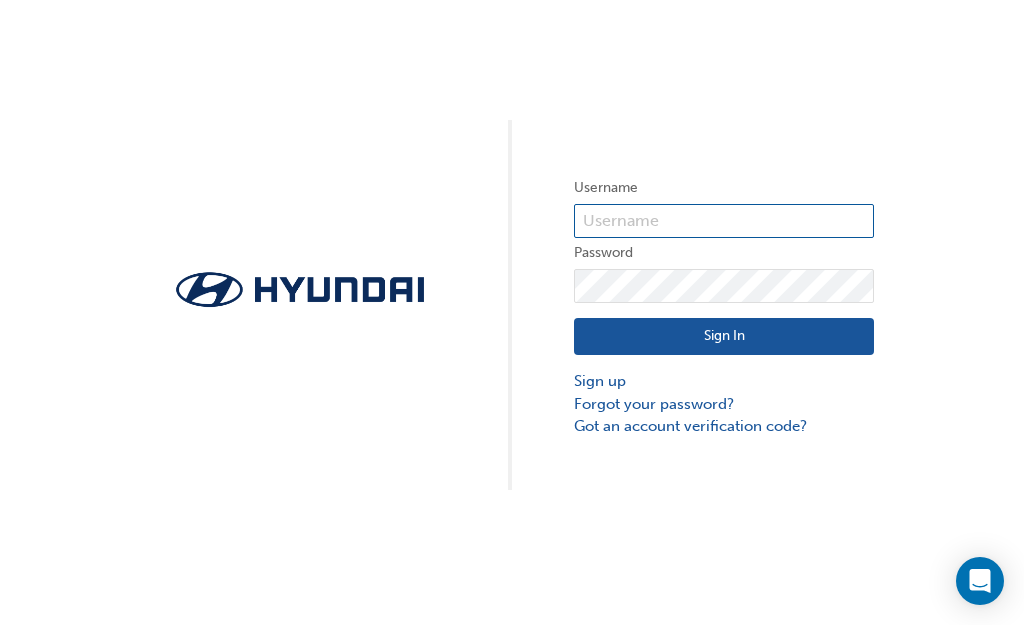 click at bounding box center (724, 221) 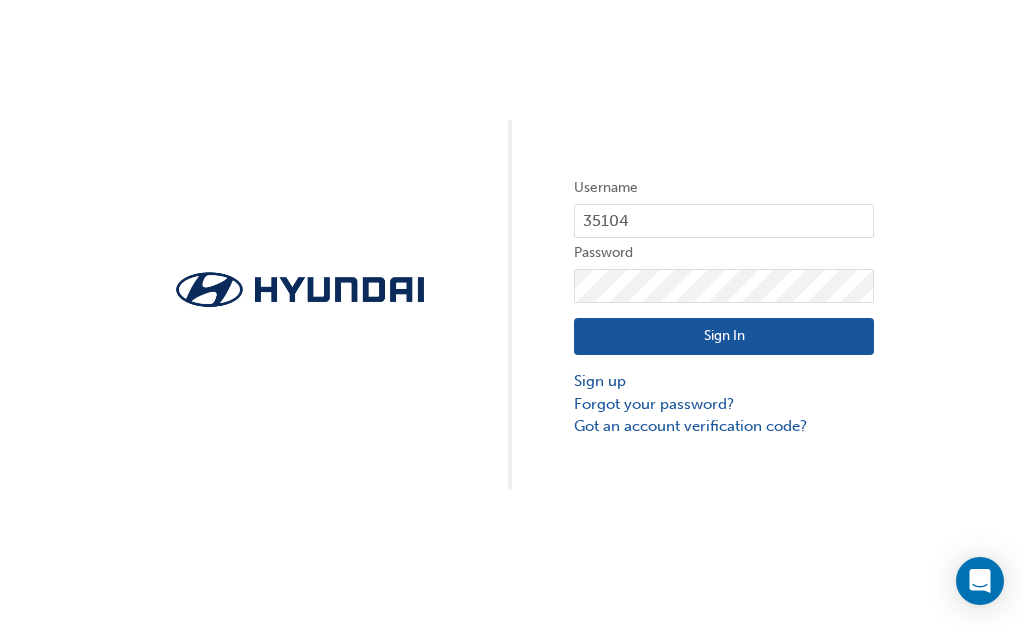 click on "Sign In" at bounding box center (724, 337) 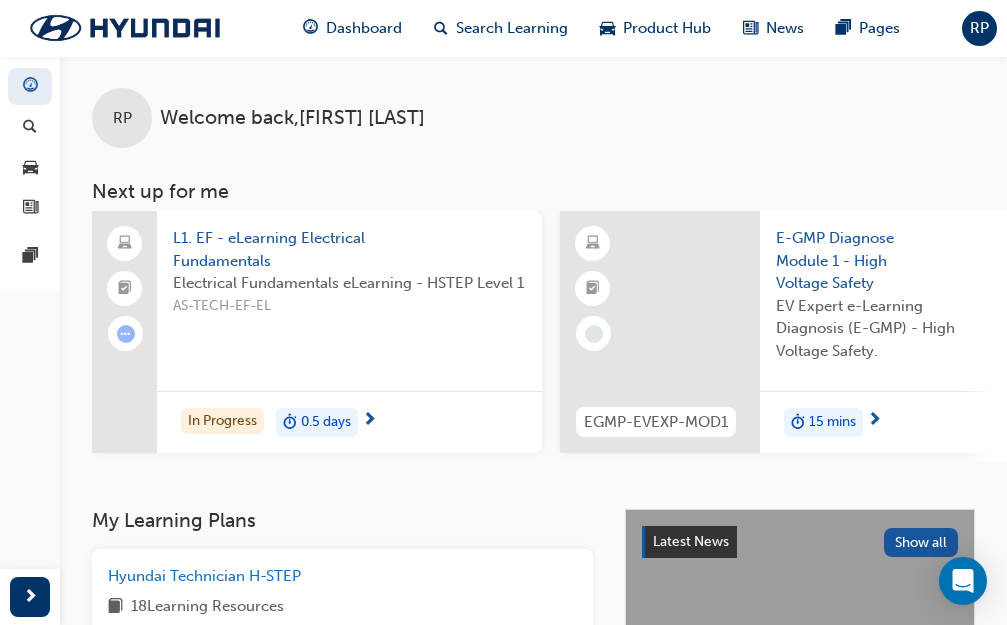 click on "Welcome back ,  Reyge   Popoy" at bounding box center (292, 118) 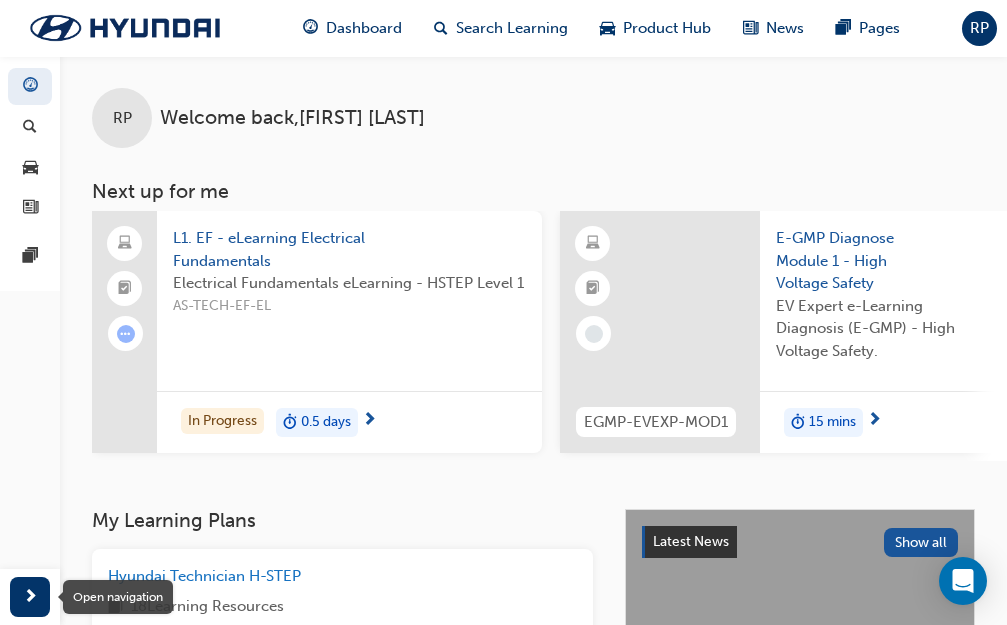 click at bounding box center [30, 597] 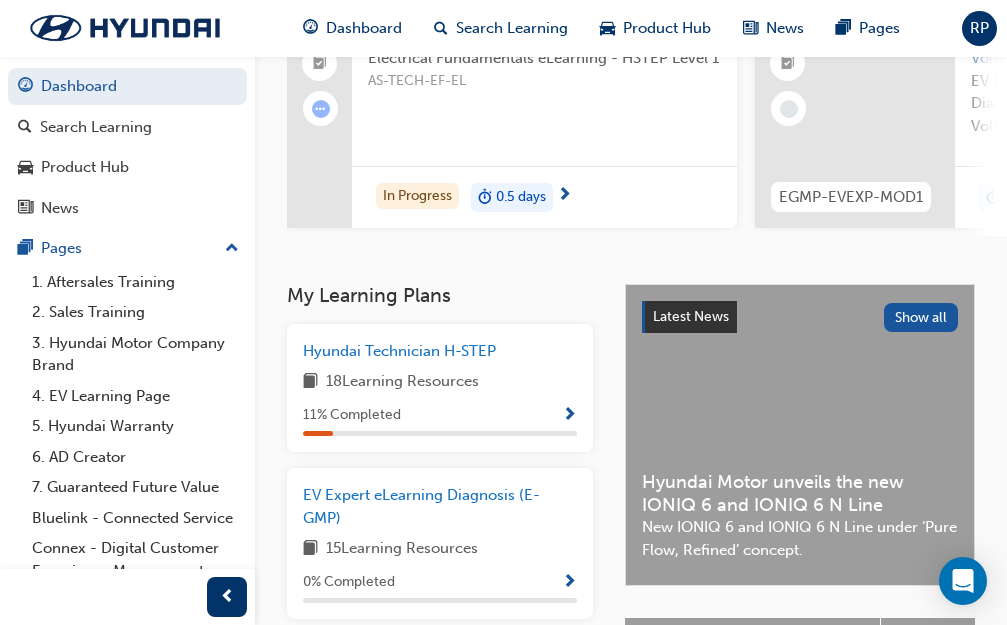 scroll, scrollTop: 0, scrollLeft: 0, axis: both 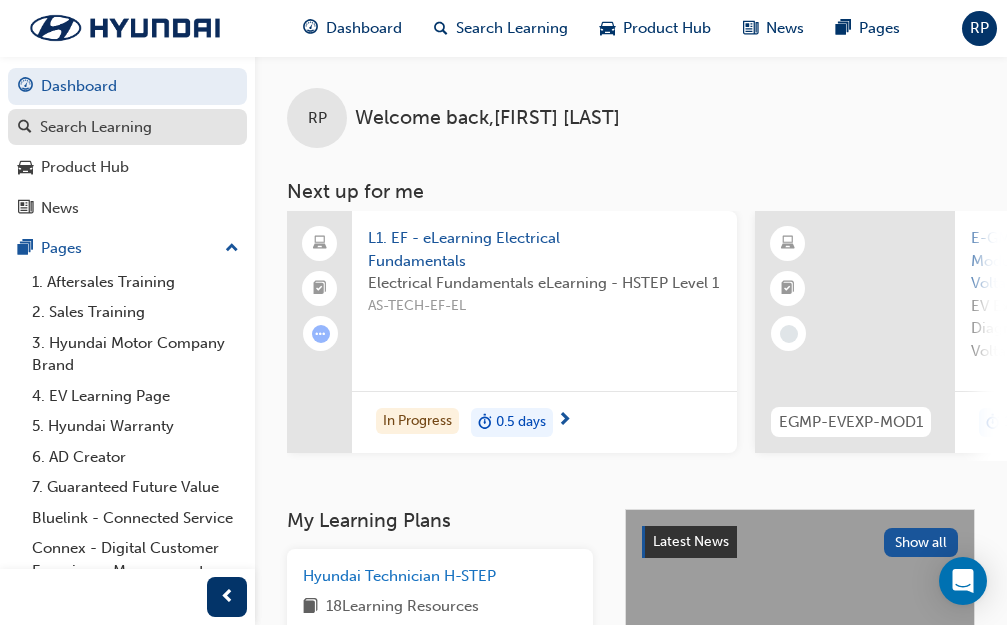 click on "Search Learning" at bounding box center (96, 127) 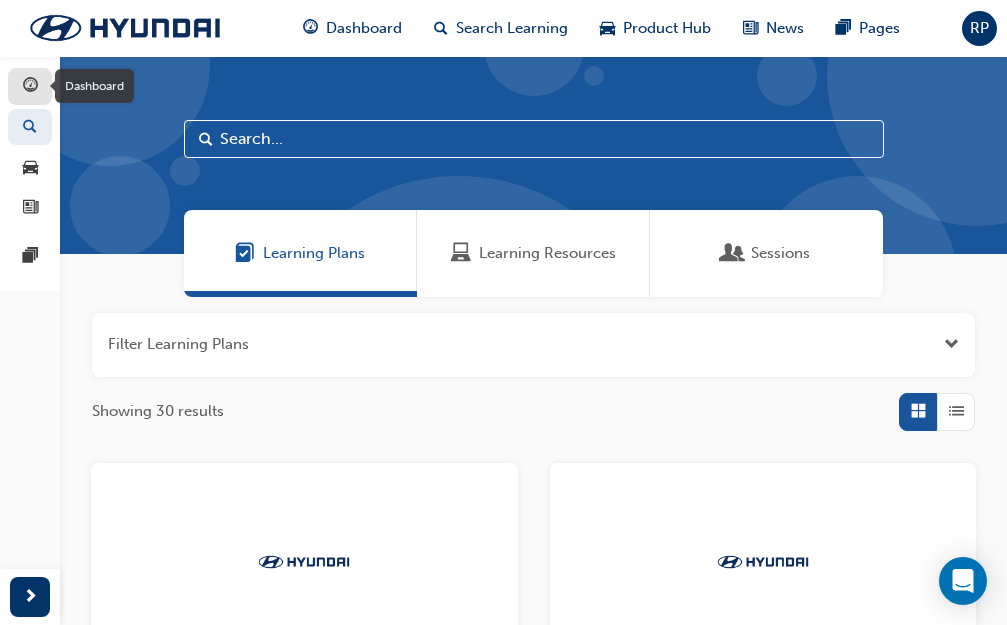 click at bounding box center (30, 86) 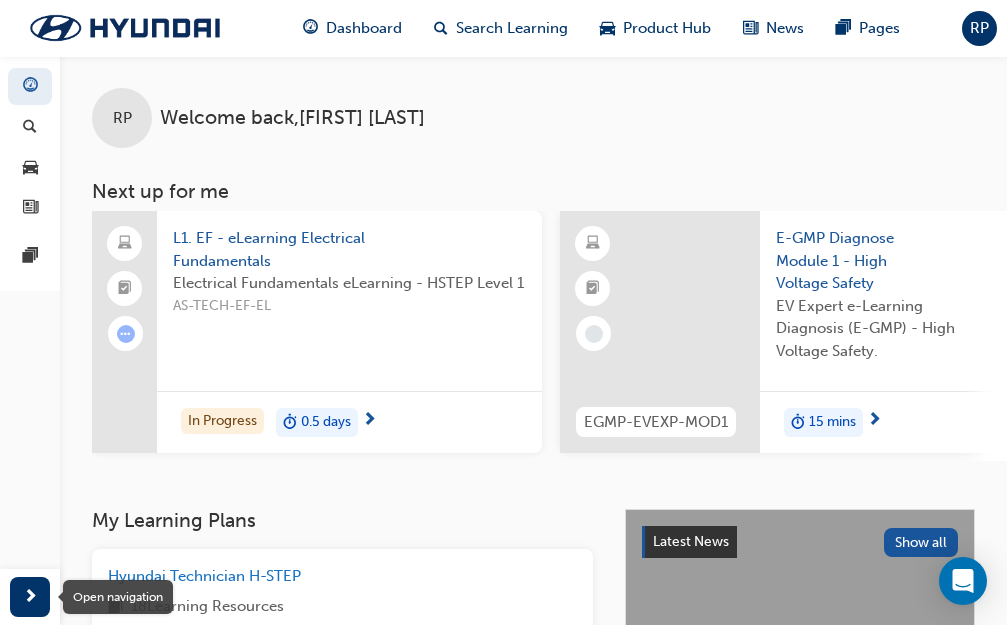 click at bounding box center [30, 597] 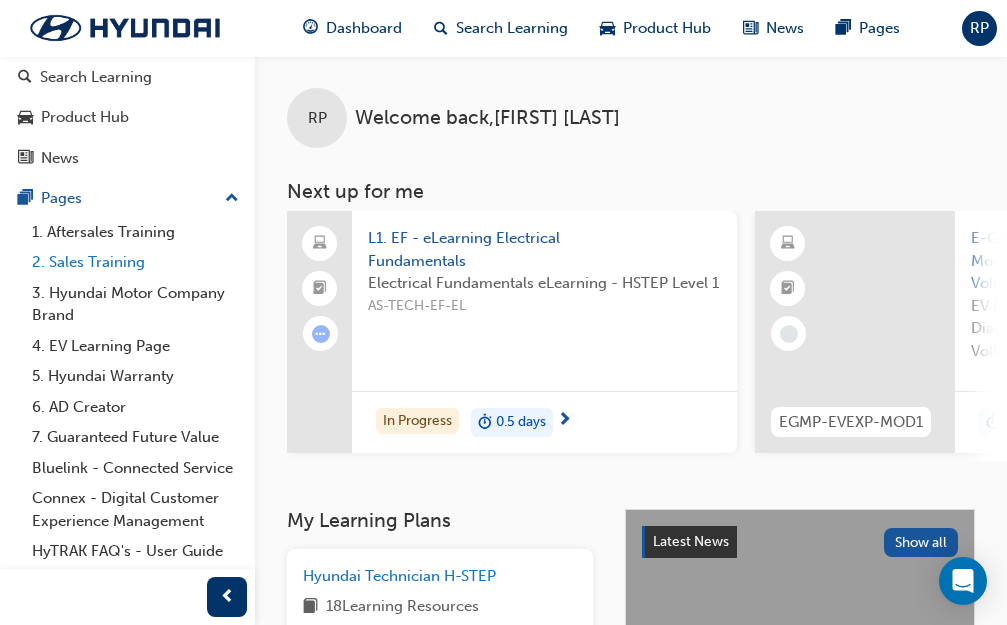 scroll, scrollTop: 0, scrollLeft: 0, axis: both 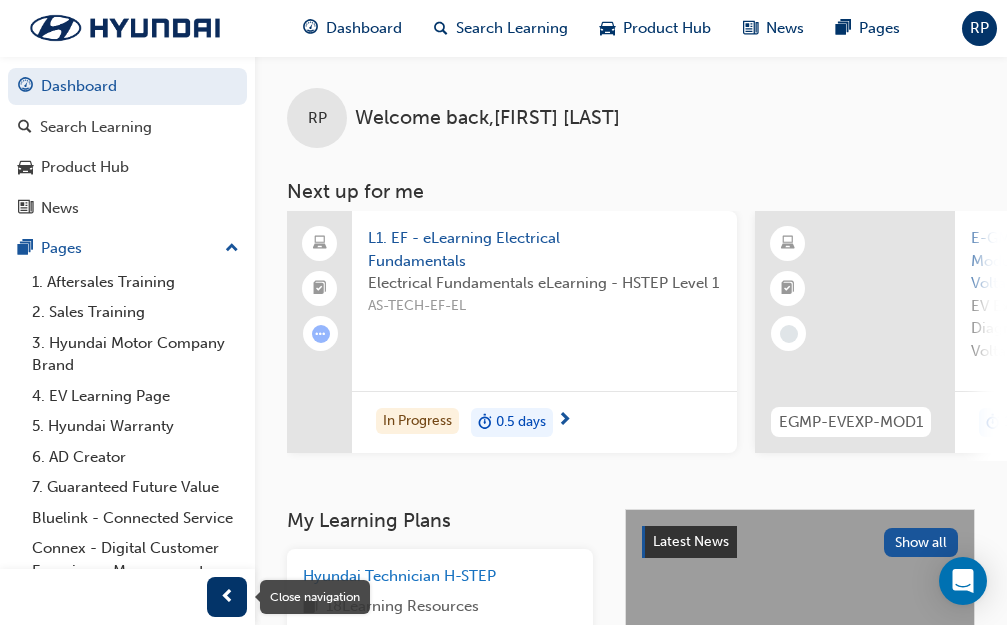 click at bounding box center (227, 597) 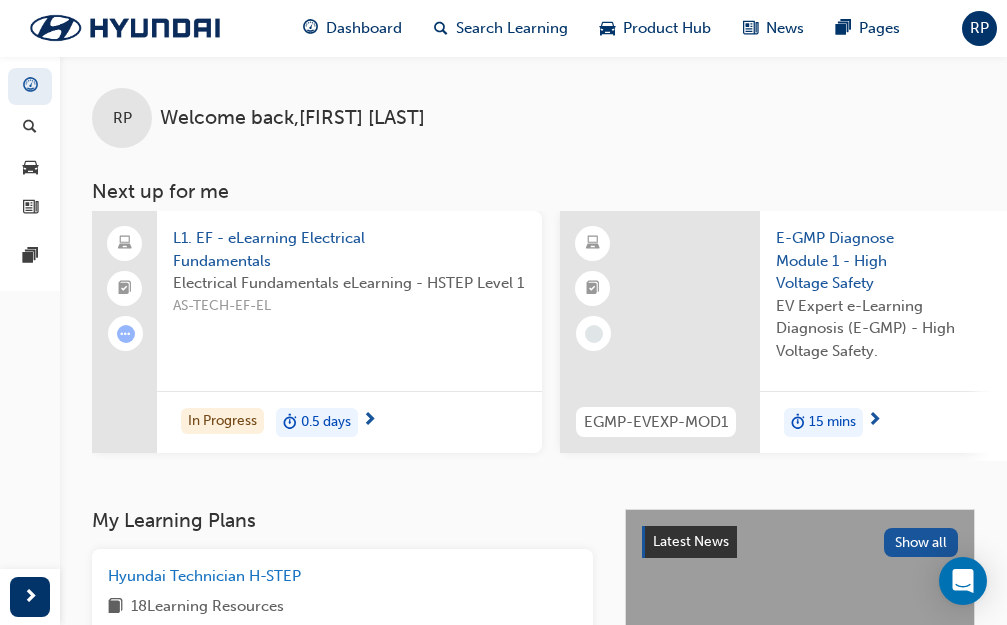 click on "RP" at bounding box center [979, 28] 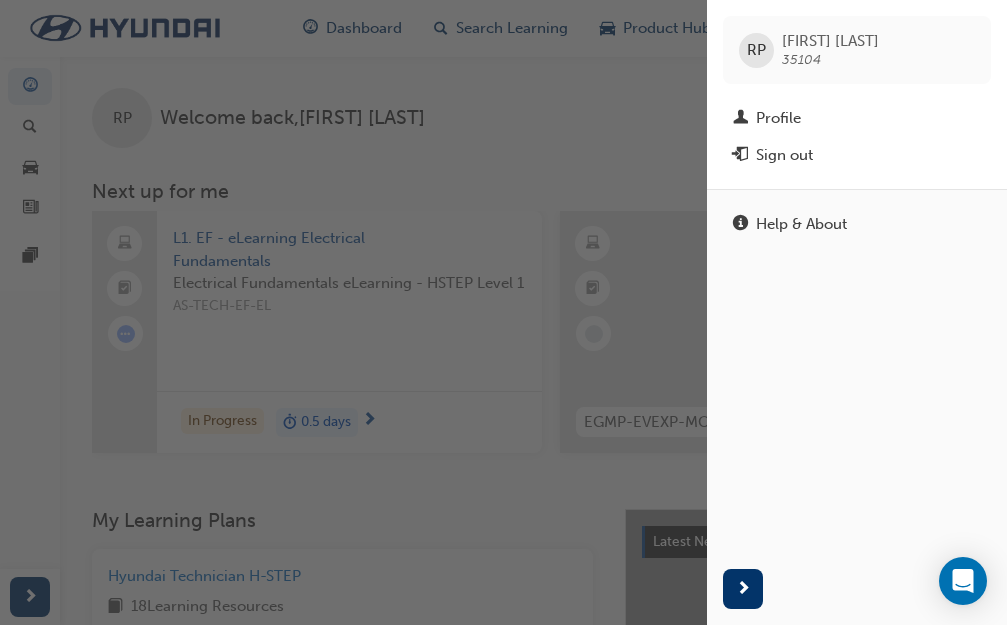 click on "RP Reyge   Popoy 35104" at bounding box center (857, 50) 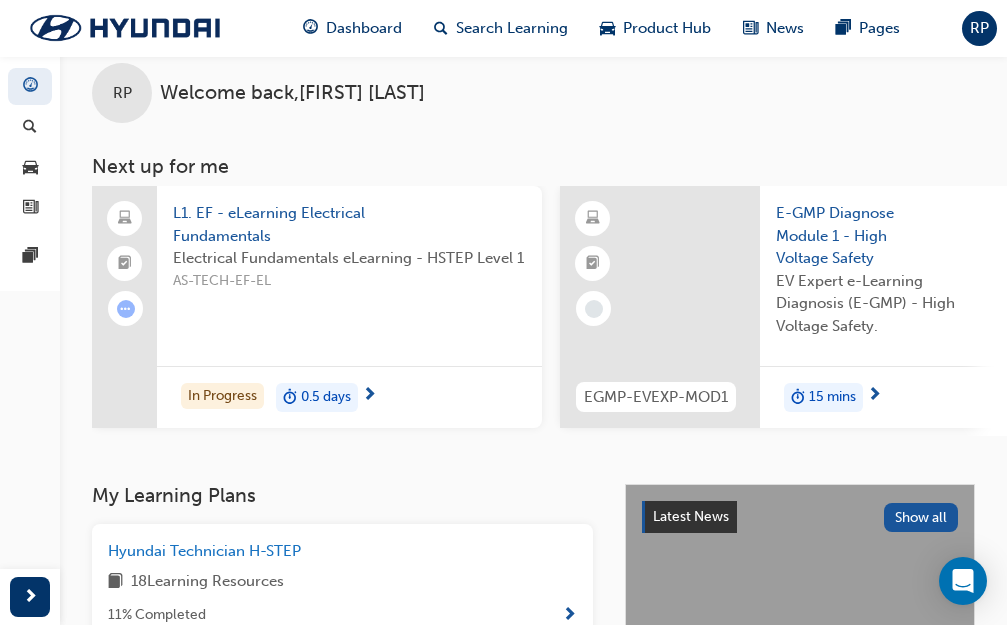 scroll, scrollTop: 0, scrollLeft: 0, axis: both 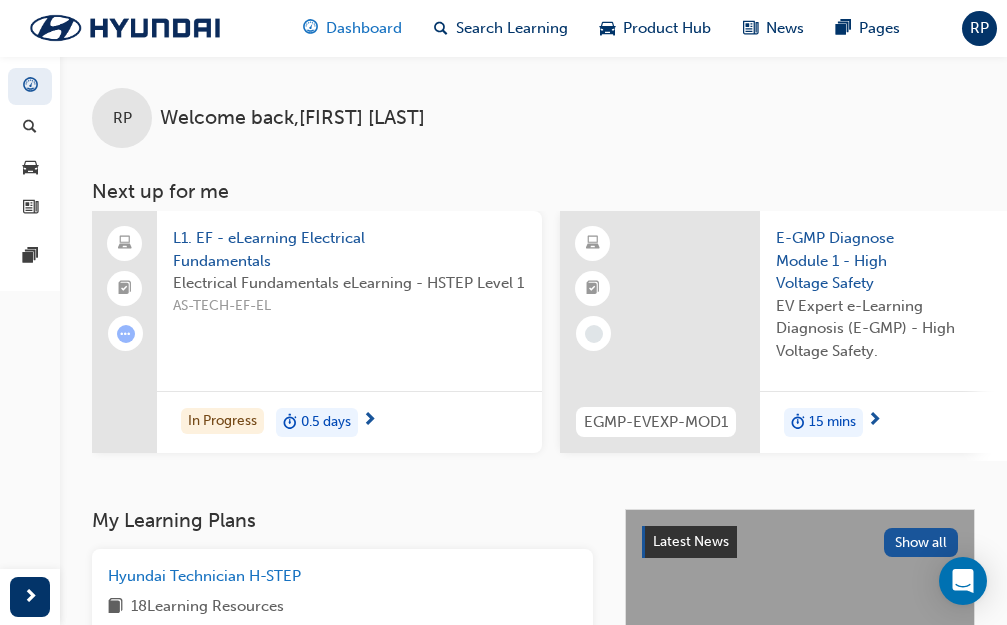 click on "Dashboard" at bounding box center [364, 28] 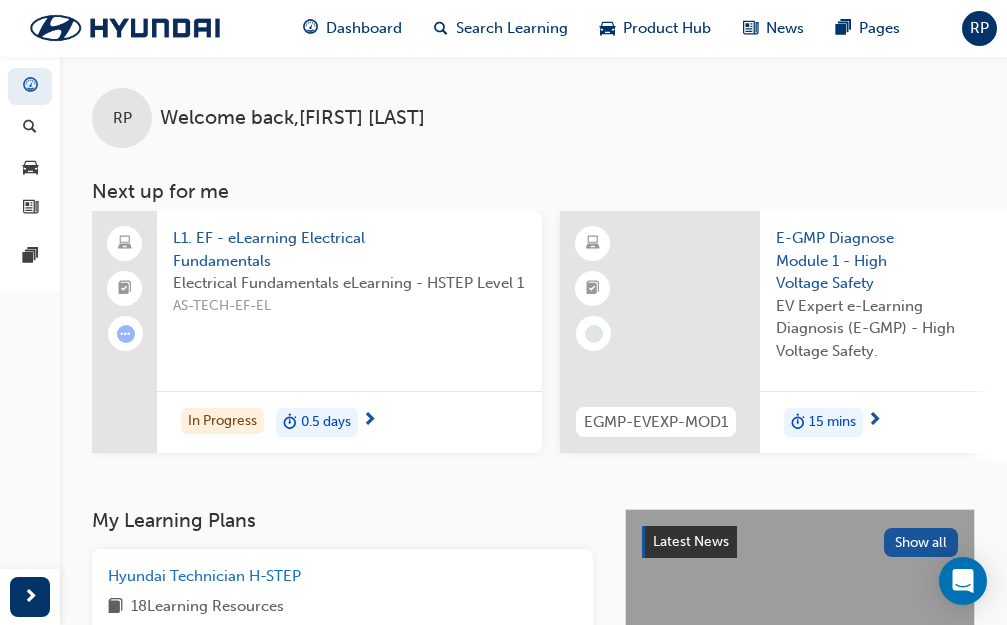 click on "Dashboard" at bounding box center [364, 28] 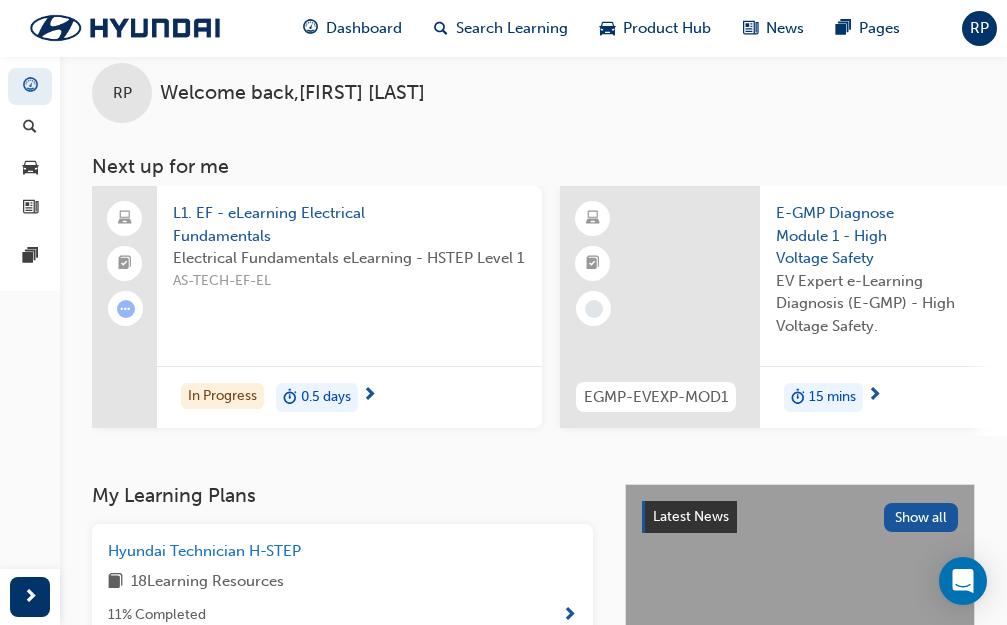 scroll, scrollTop: 0, scrollLeft: 0, axis: both 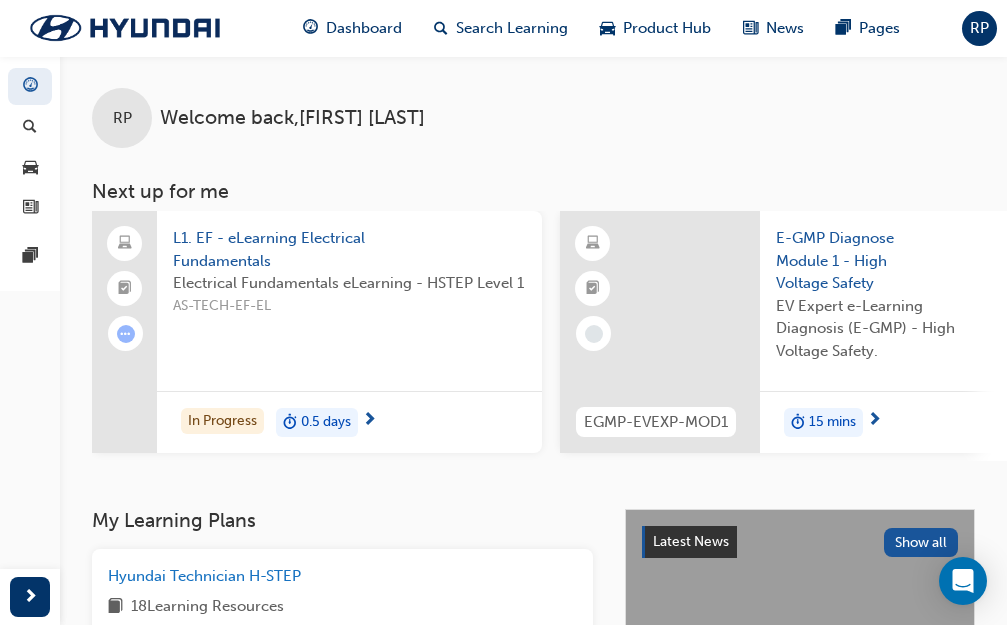 click on "AS-TECH-EF-EL" at bounding box center [349, 306] 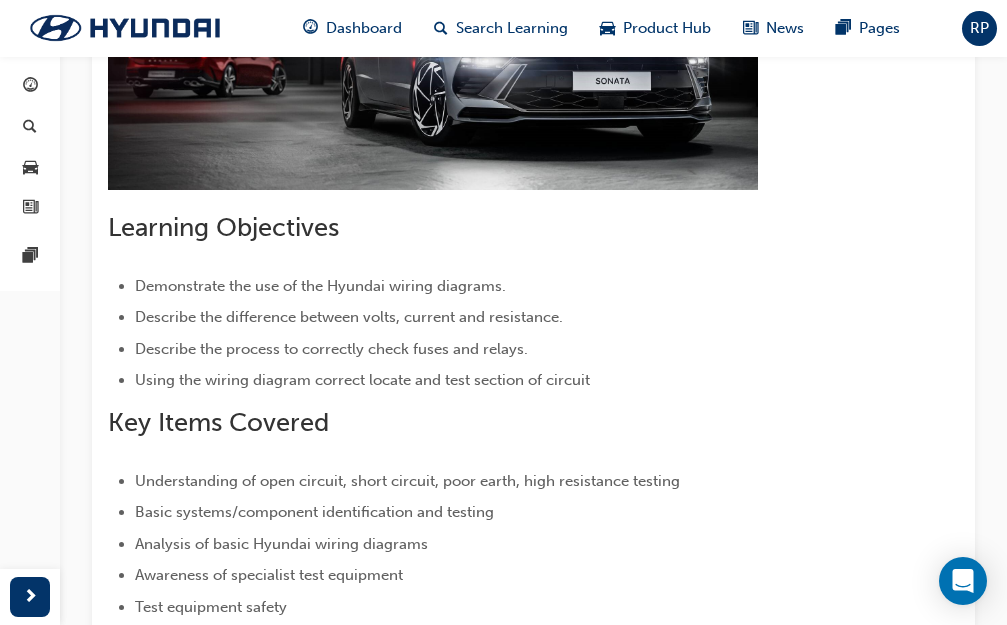scroll, scrollTop: 0, scrollLeft: 0, axis: both 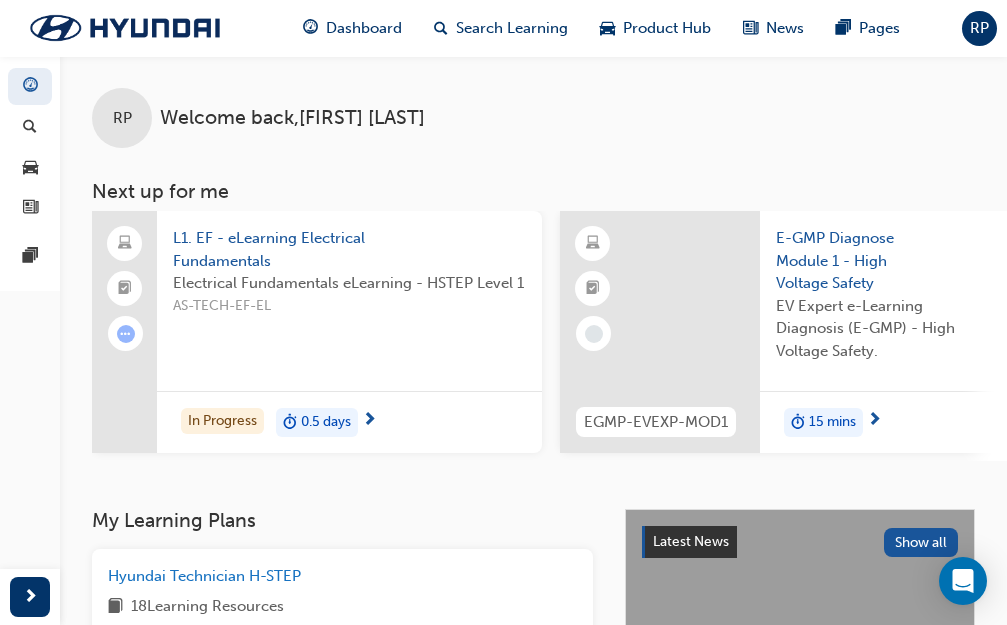 click on "EV Expert e-Learning Diagnosis (E-GMP) - High Voltage Safety." at bounding box center [885, 329] 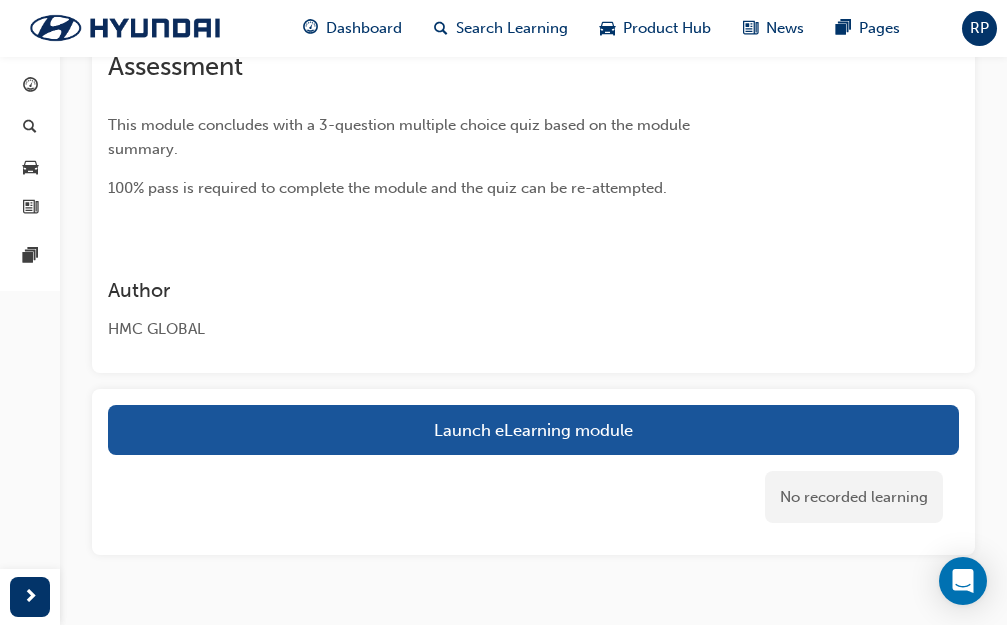 scroll, scrollTop: 0, scrollLeft: 0, axis: both 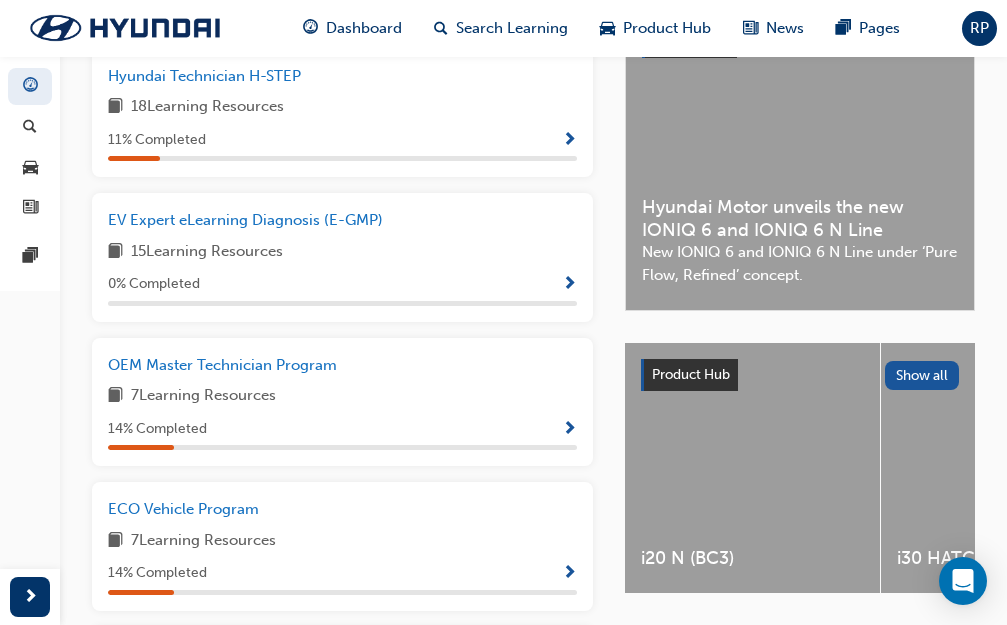 click on "14 % Completed" at bounding box center (342, 429) 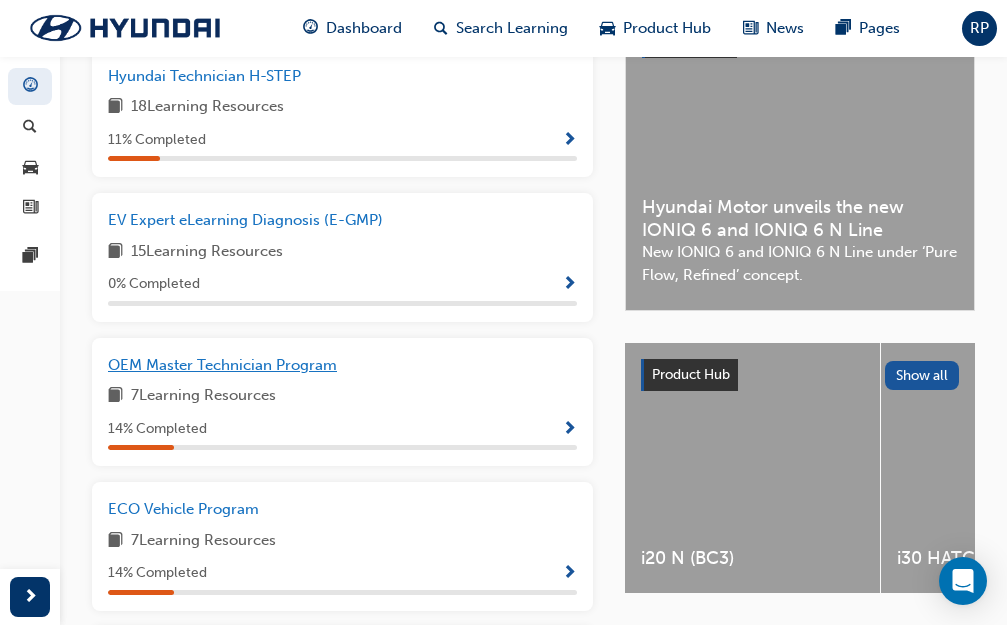 click on "OEM Master Technician Program" at bounding box center (222, 365) 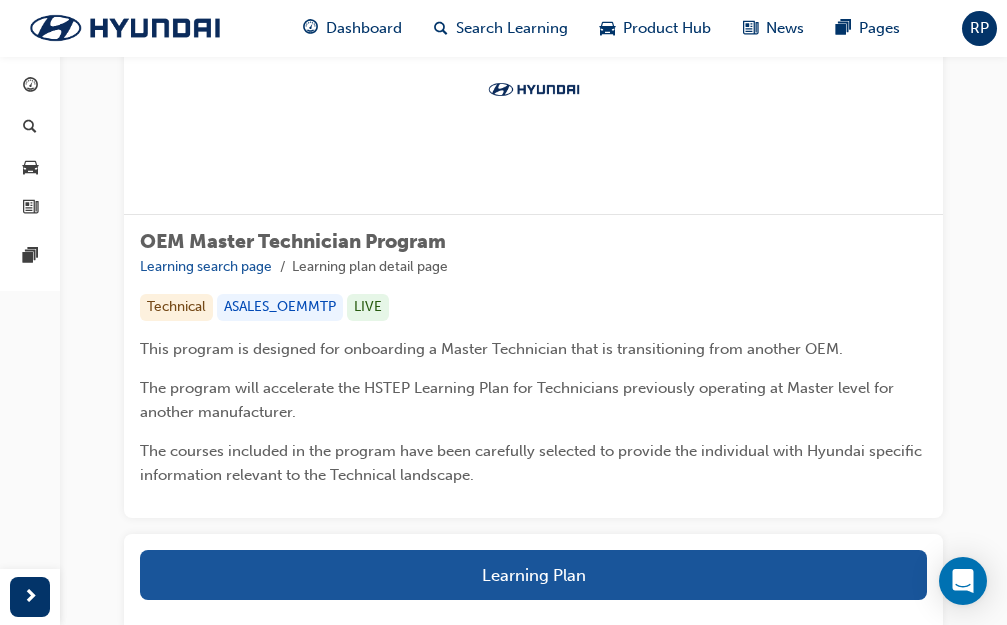 scroll, scrollTop: 0, scrollLeft: 0, axis: both 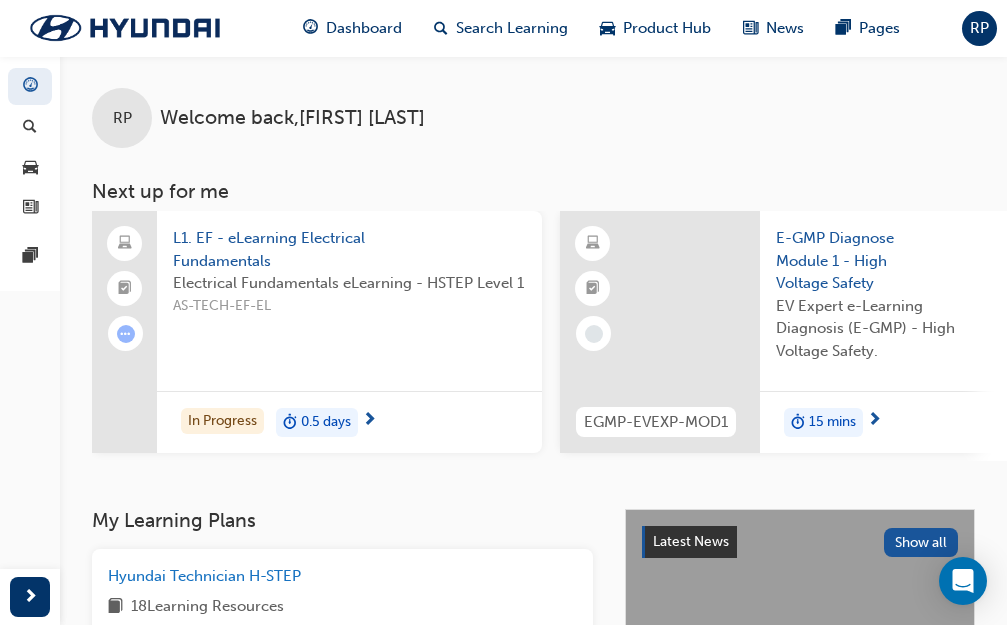 click on "0.5 days" at bounding box center [326, 422] 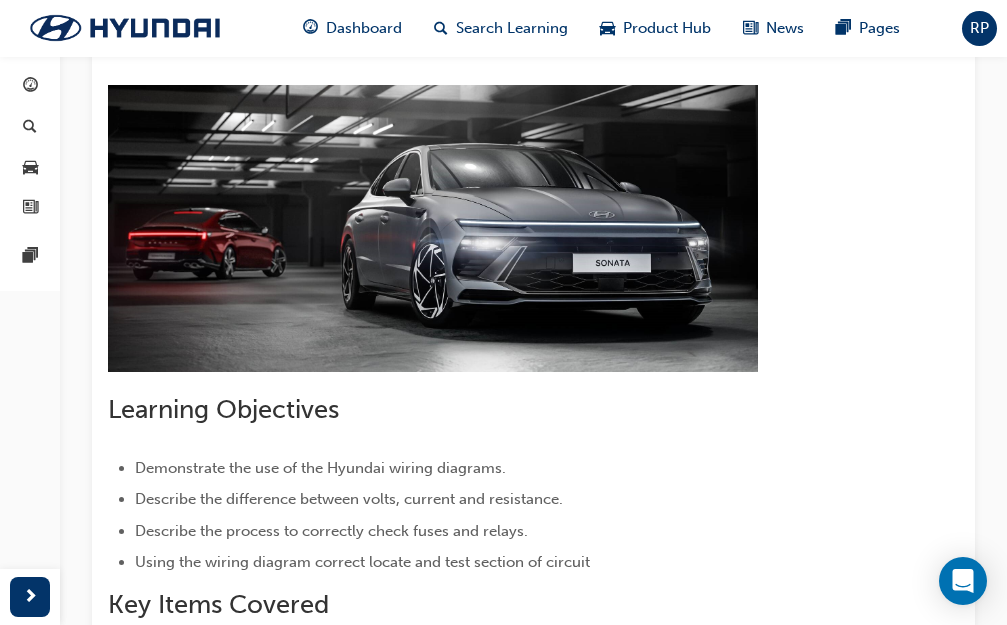scroll, scrollTop: 0, scrollLeft: 0, axis: both 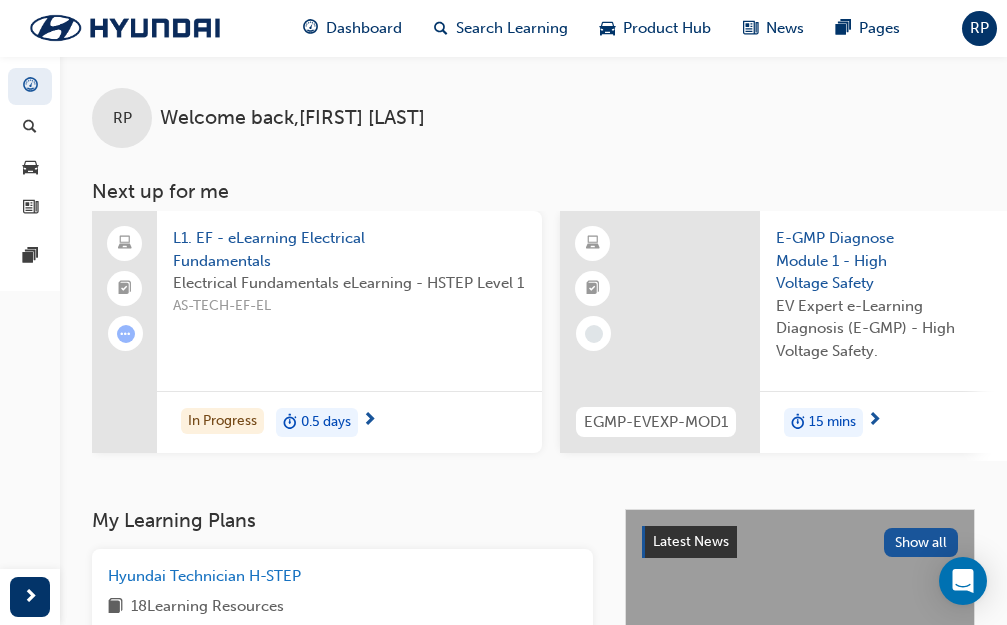 click on "RP" at bounding box center (979, 28) 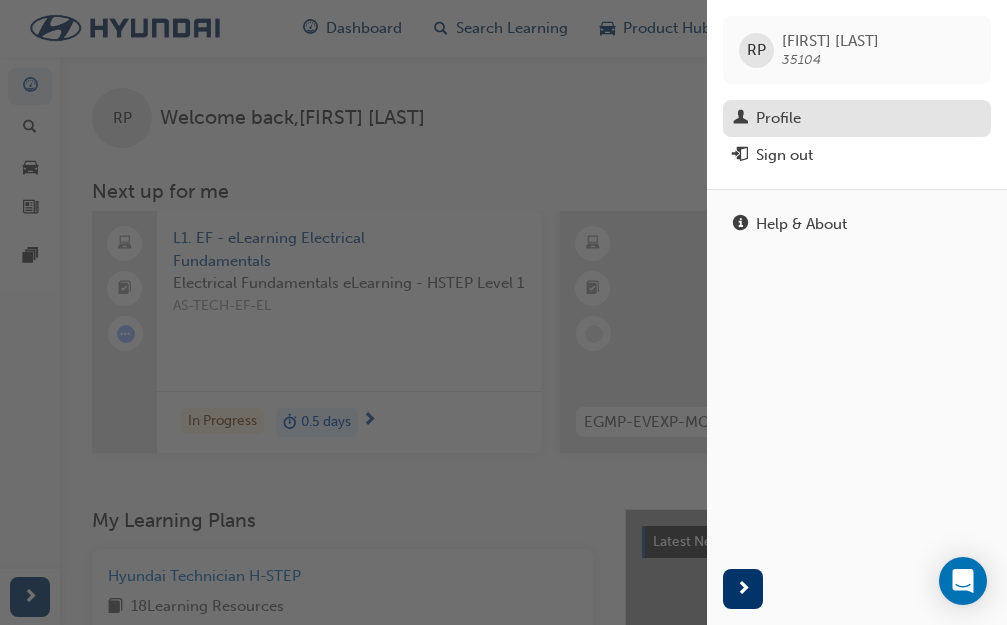 click on "Profile" at bounding box center (778, 118) 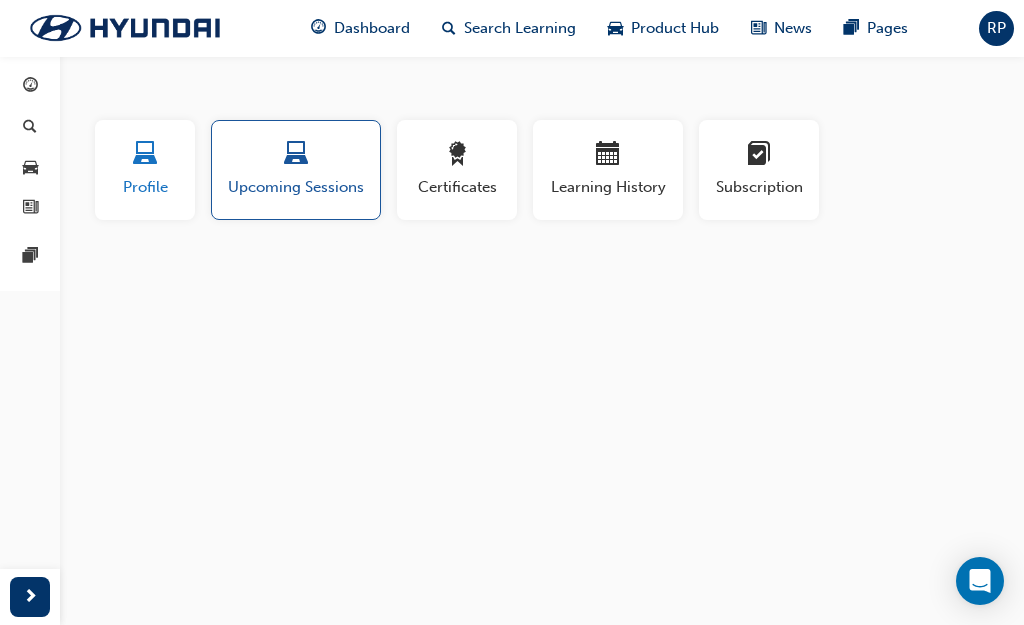 click on "Profile" at bounding box center [145, 187] 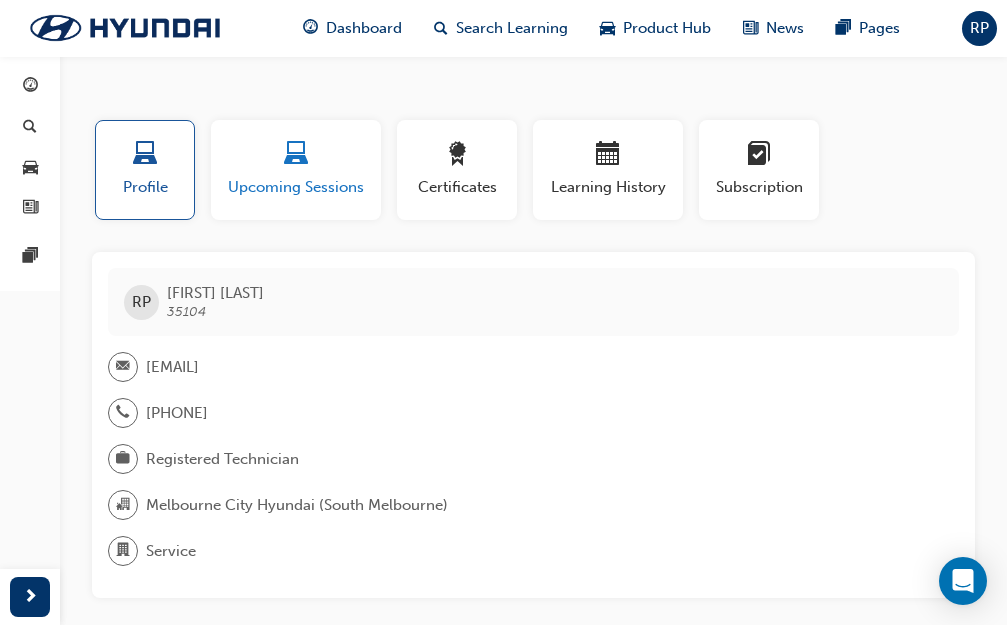 click at bounding box center [296, 155] 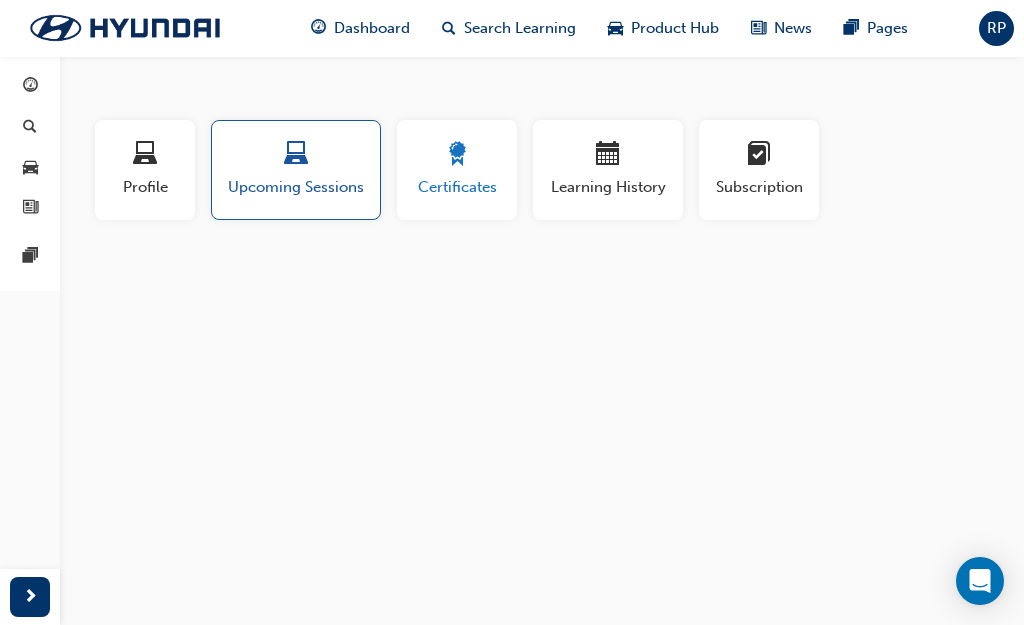 click on "Certificates" at bounding box center [457, 170] 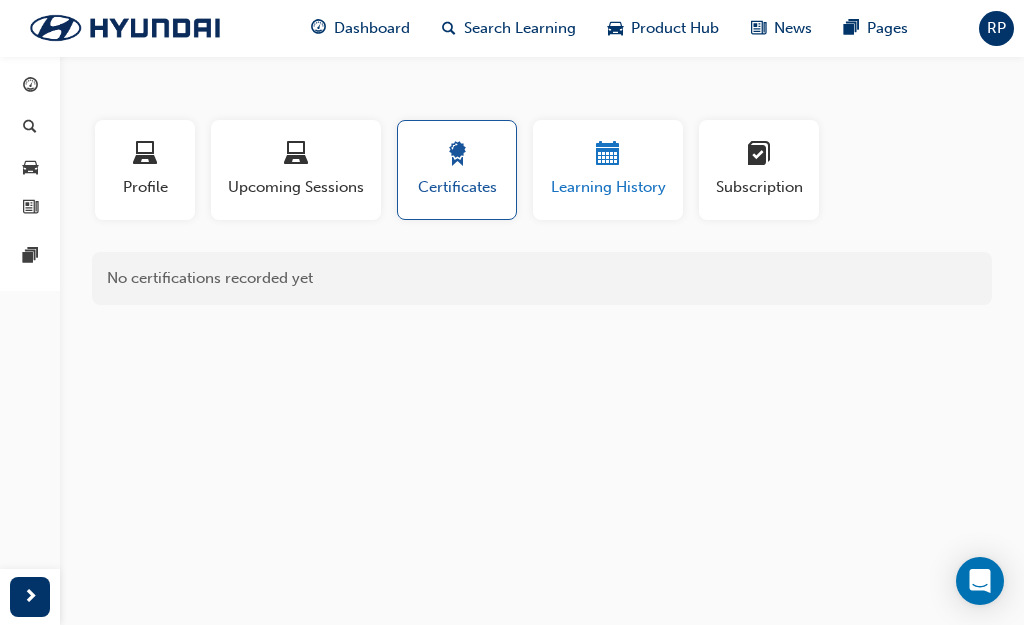 click on "Learning History" at bounding box center [608, 187] 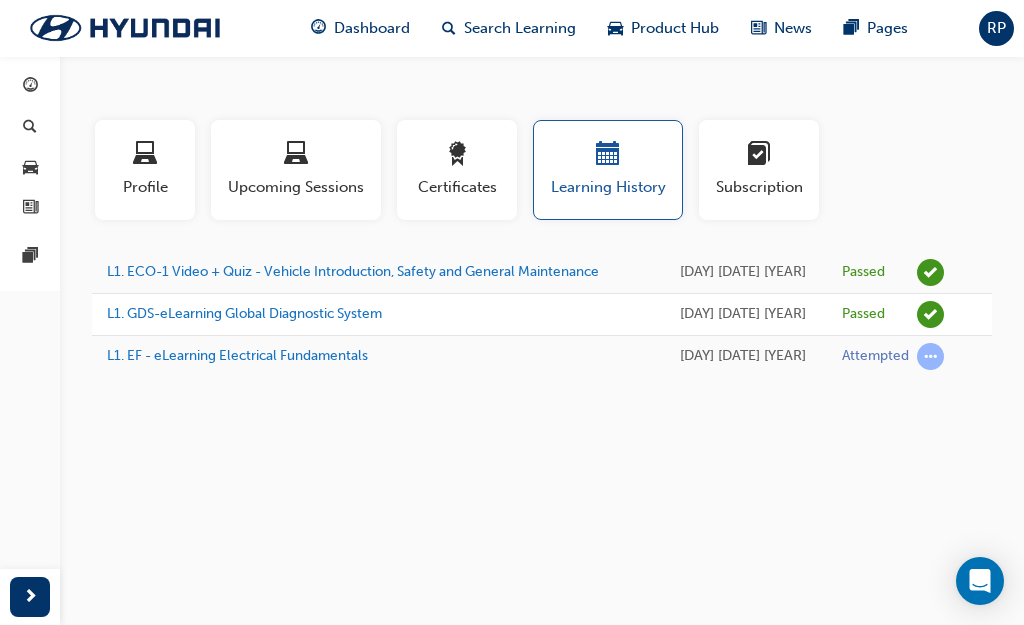 click on "RP" at bounding box center (996, 28) 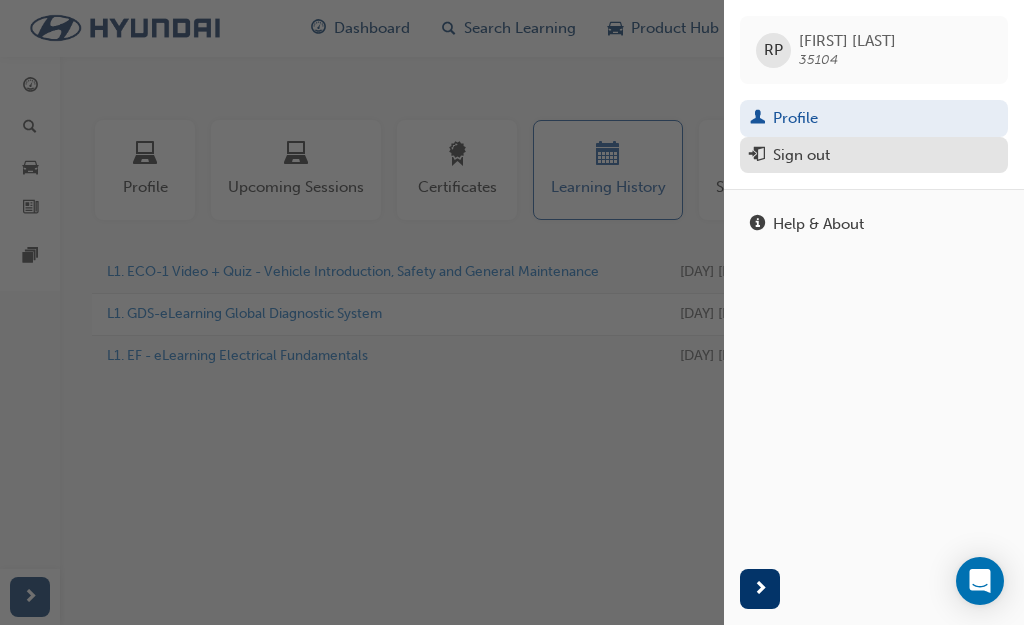 click on "Sign out" at bounding box center (801, 155) 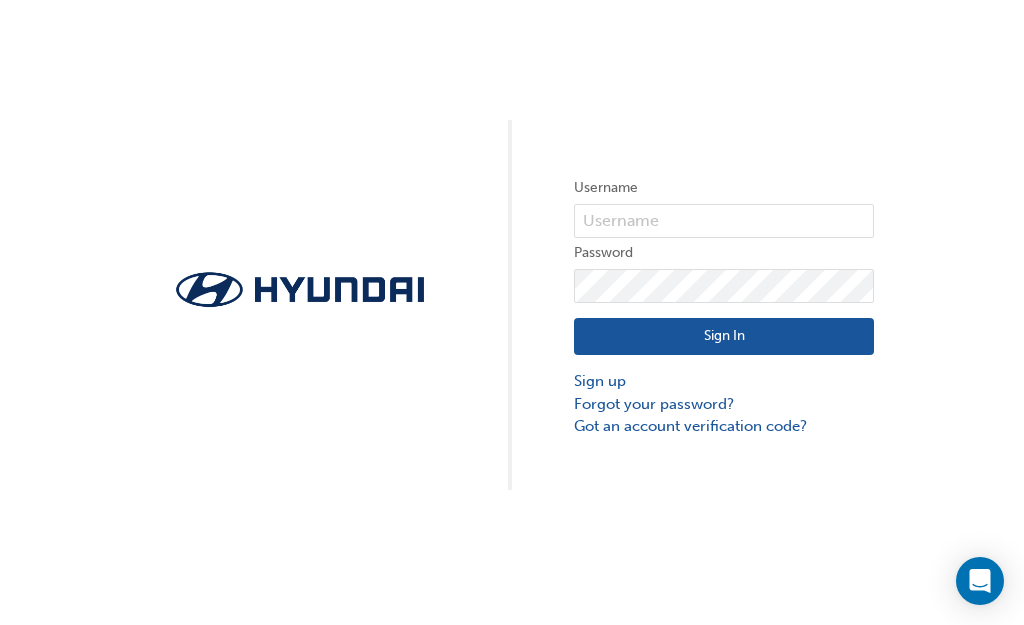 scroll, scrollTop: 0, scrollLeft: 0, axis: both 